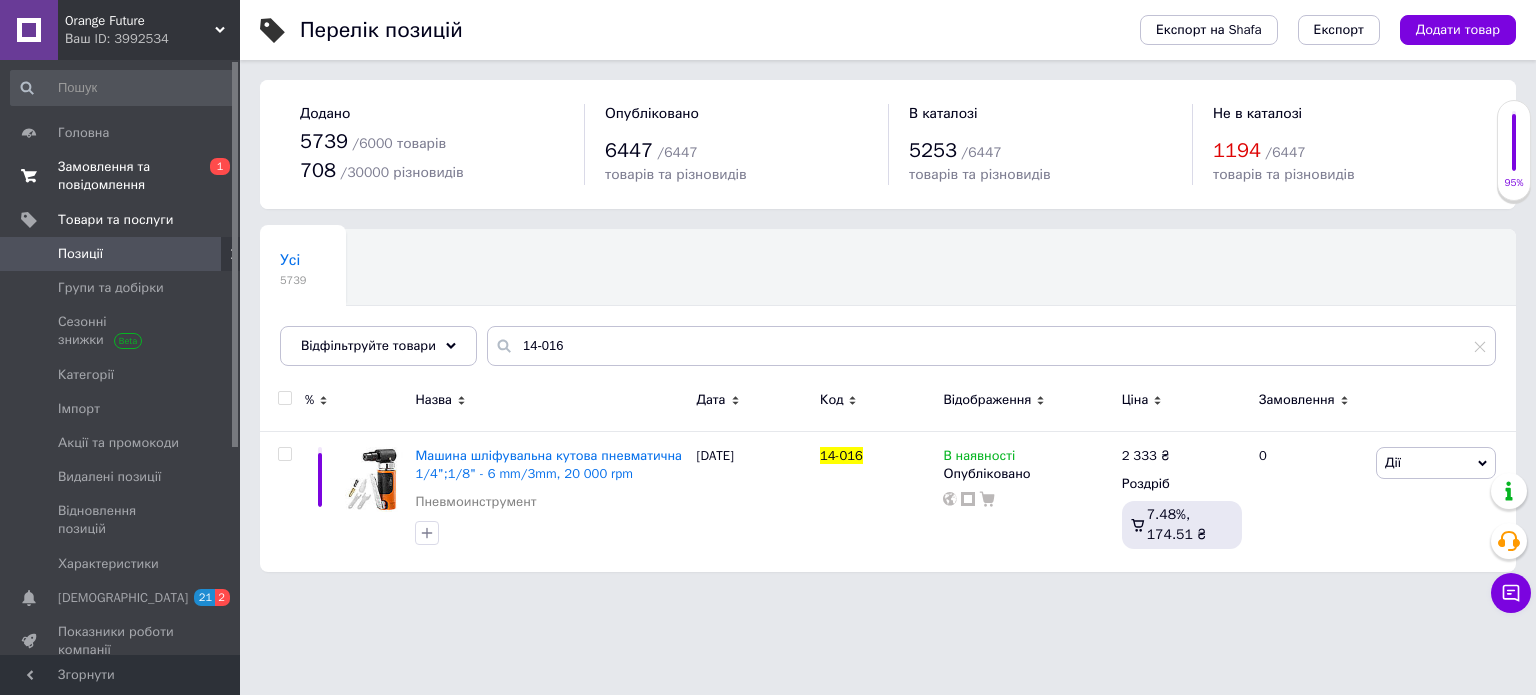 scroll, scrollTop: 0, scrollLeft: 0, axis: both 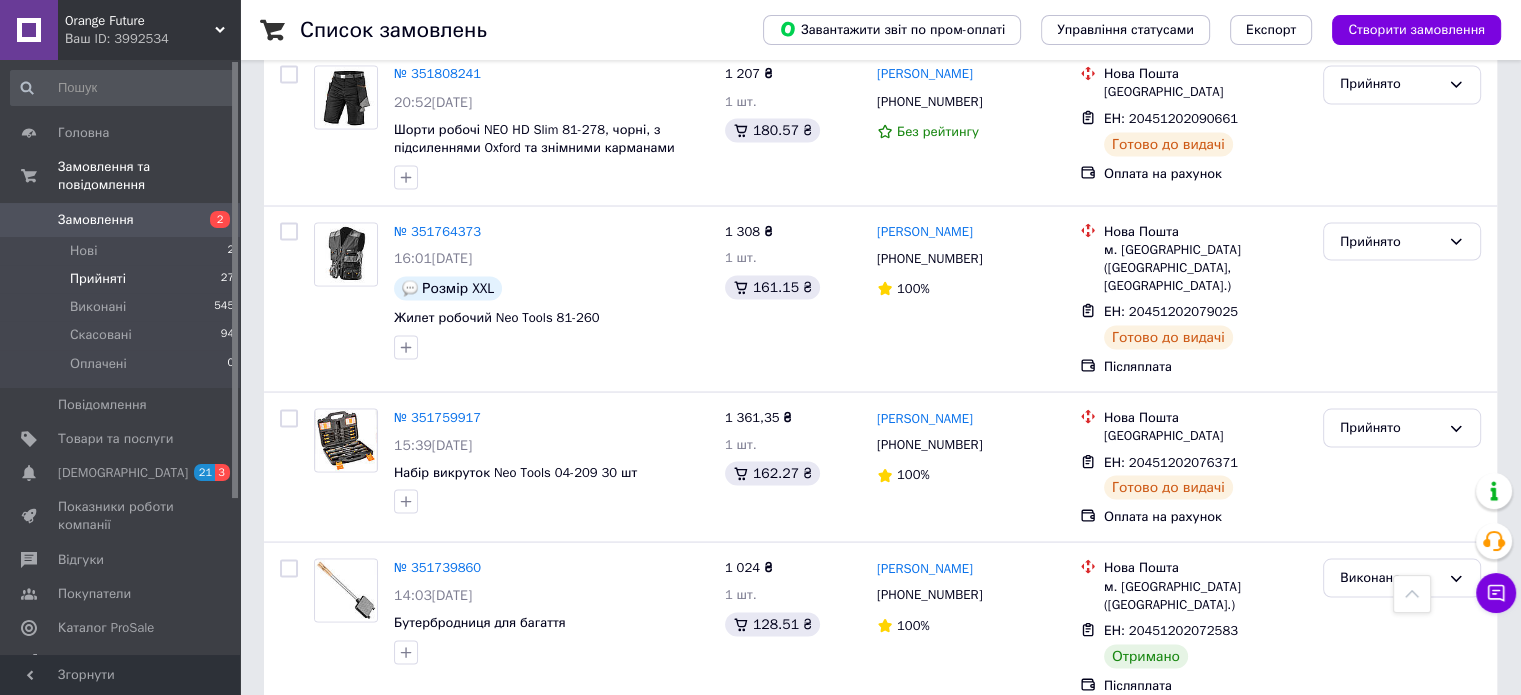 click on "Прийняті 27" at bounding box center (123, 279) 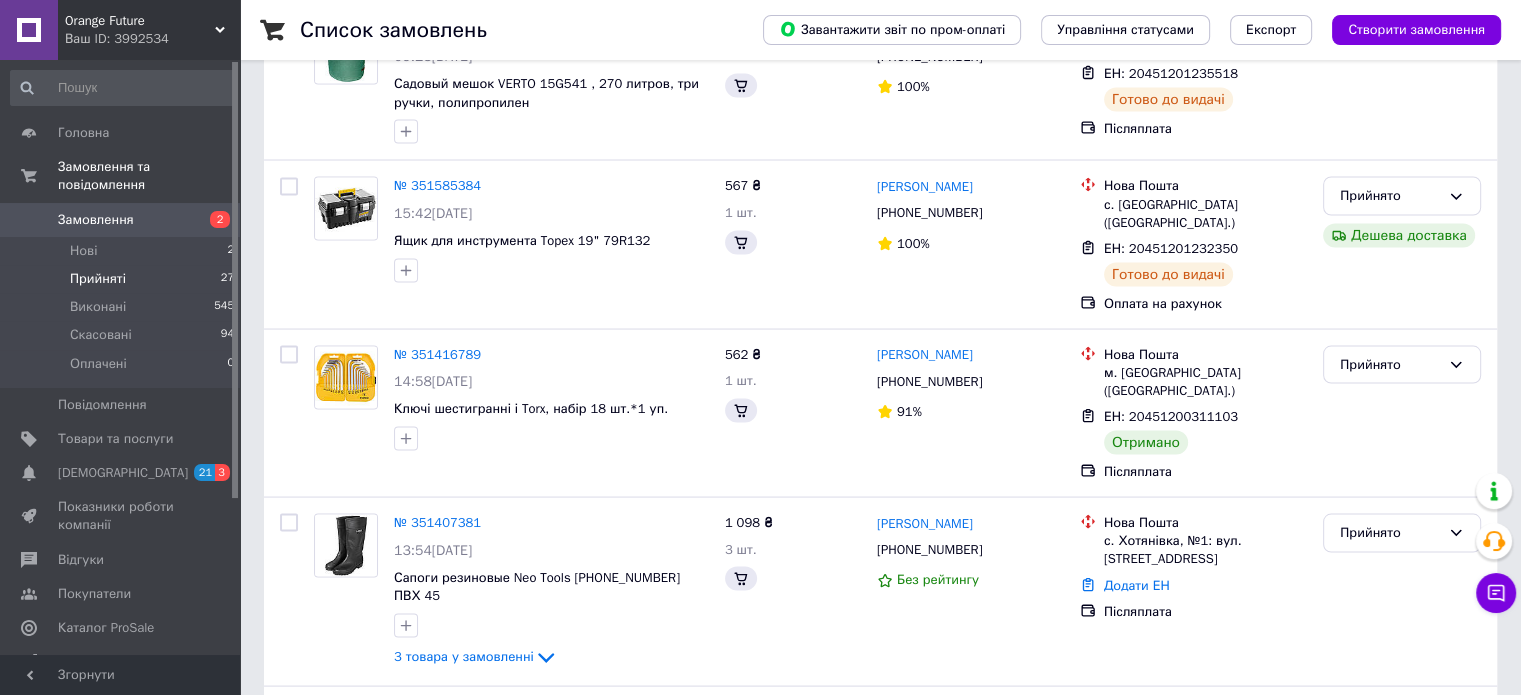 scroll, scrollTop: 0, scrollLeft: 0, axis: both 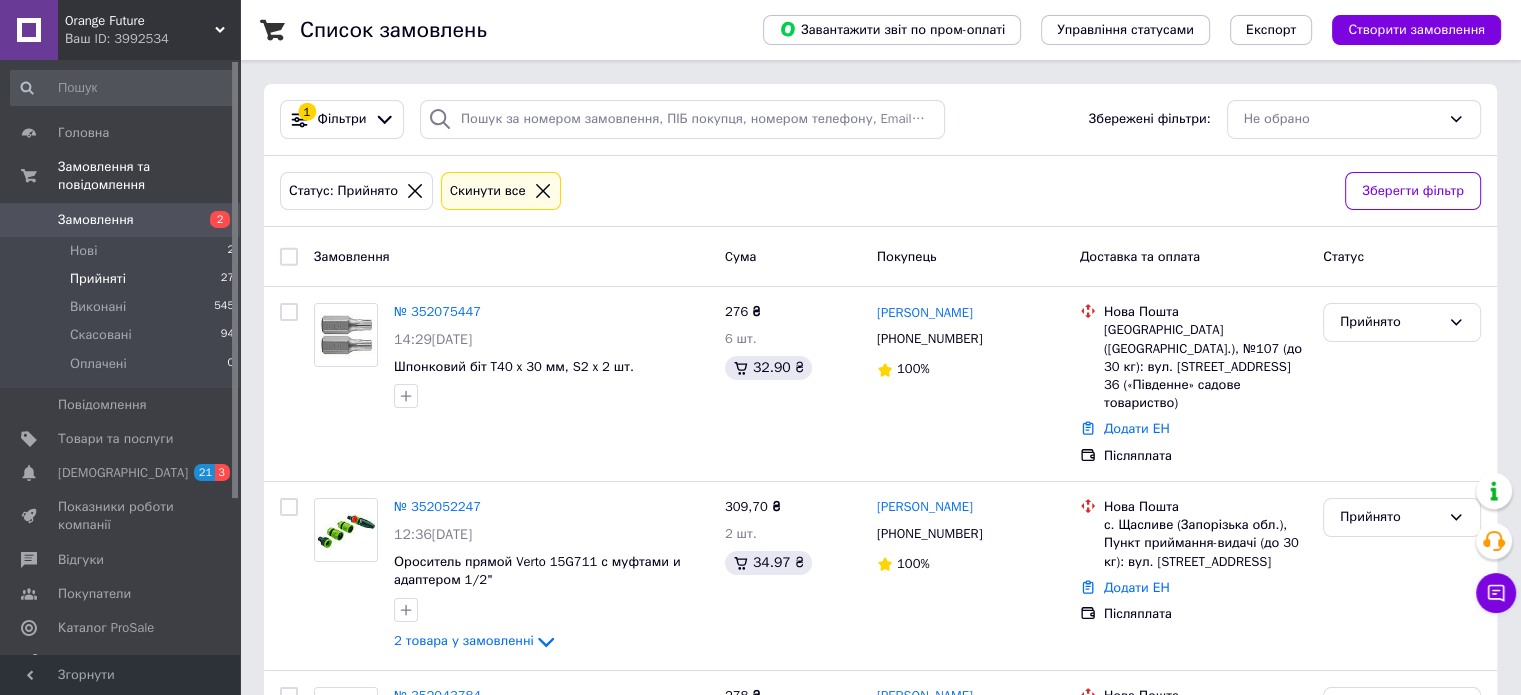 click on "Прийняті 27" at bounding box center [123, 279] 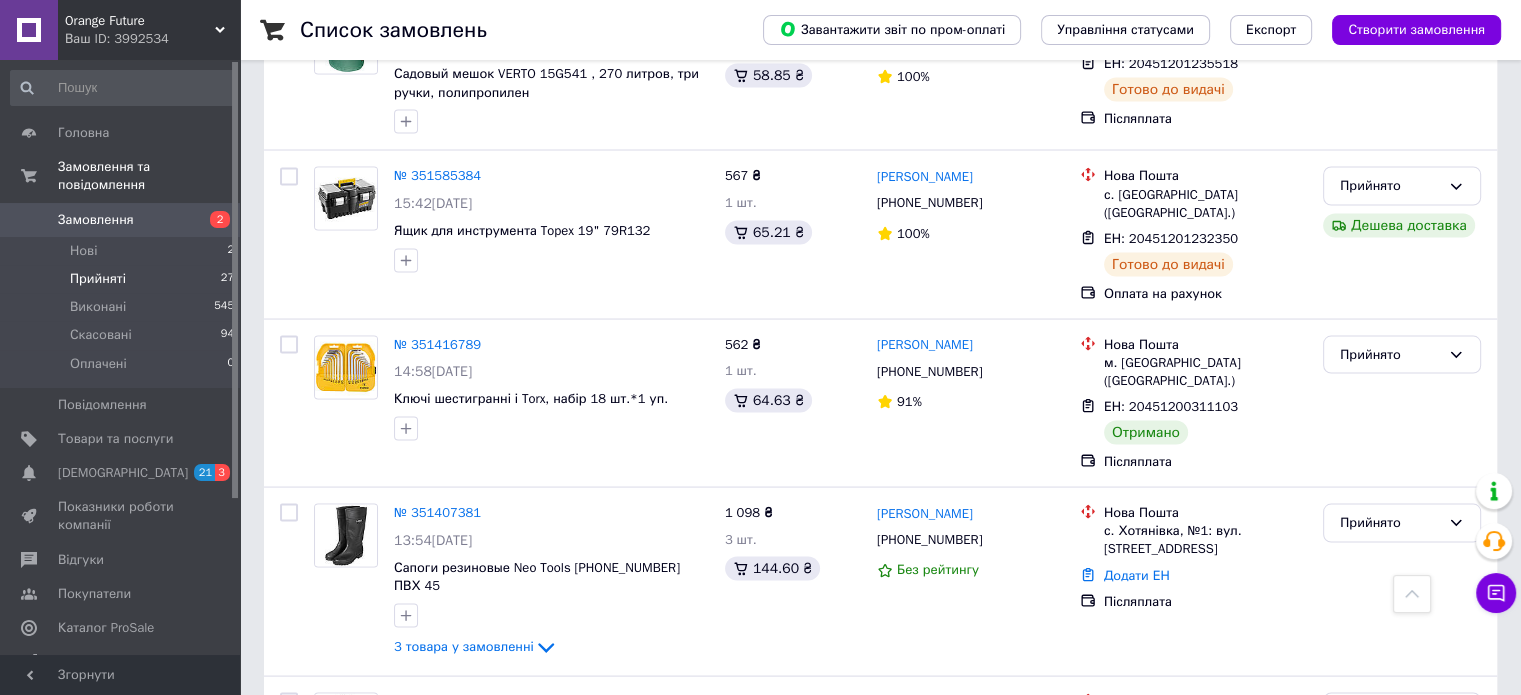 scroll, scrollTop: 3700, scrollLeft: 0, axis: vertical 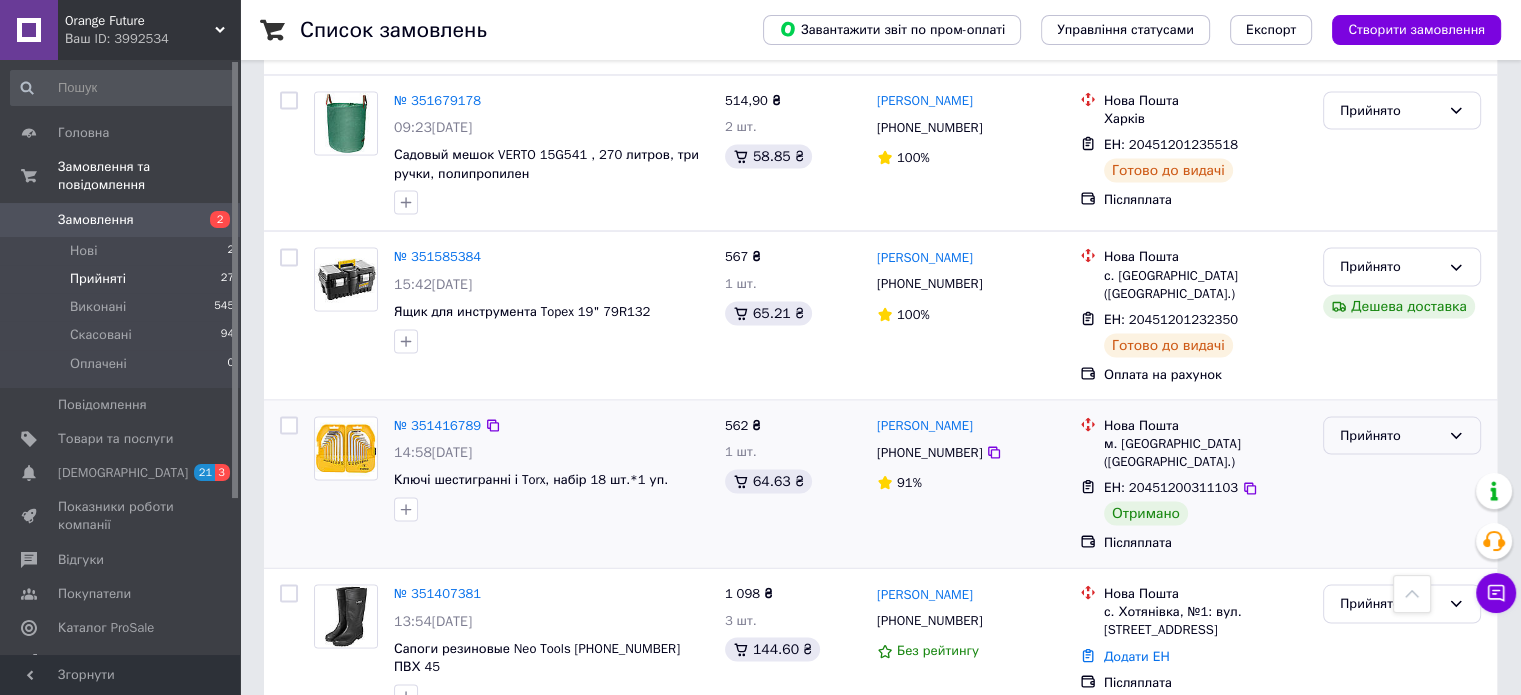 click on "Прийнято" at bounding box center [1390, 435] 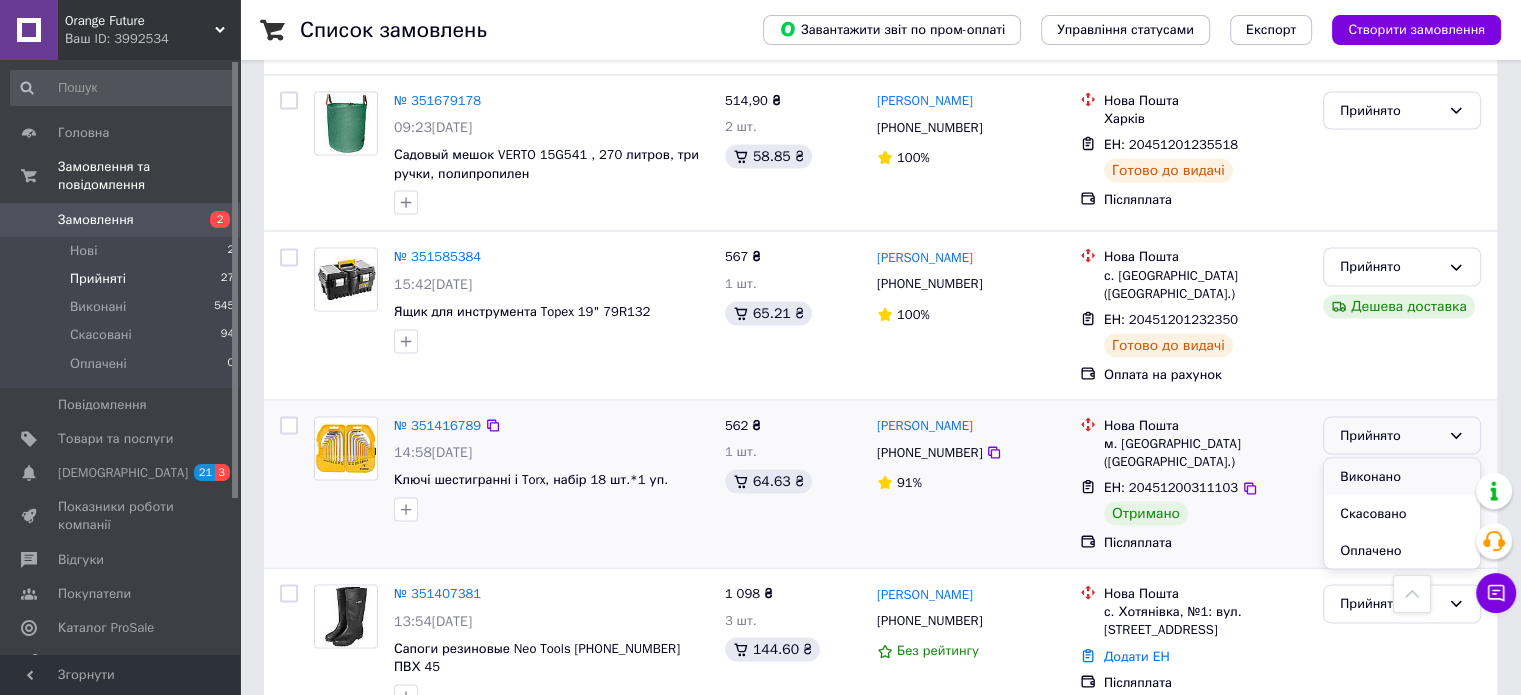 click on "Виконано" at bounding box center (1402, 476) 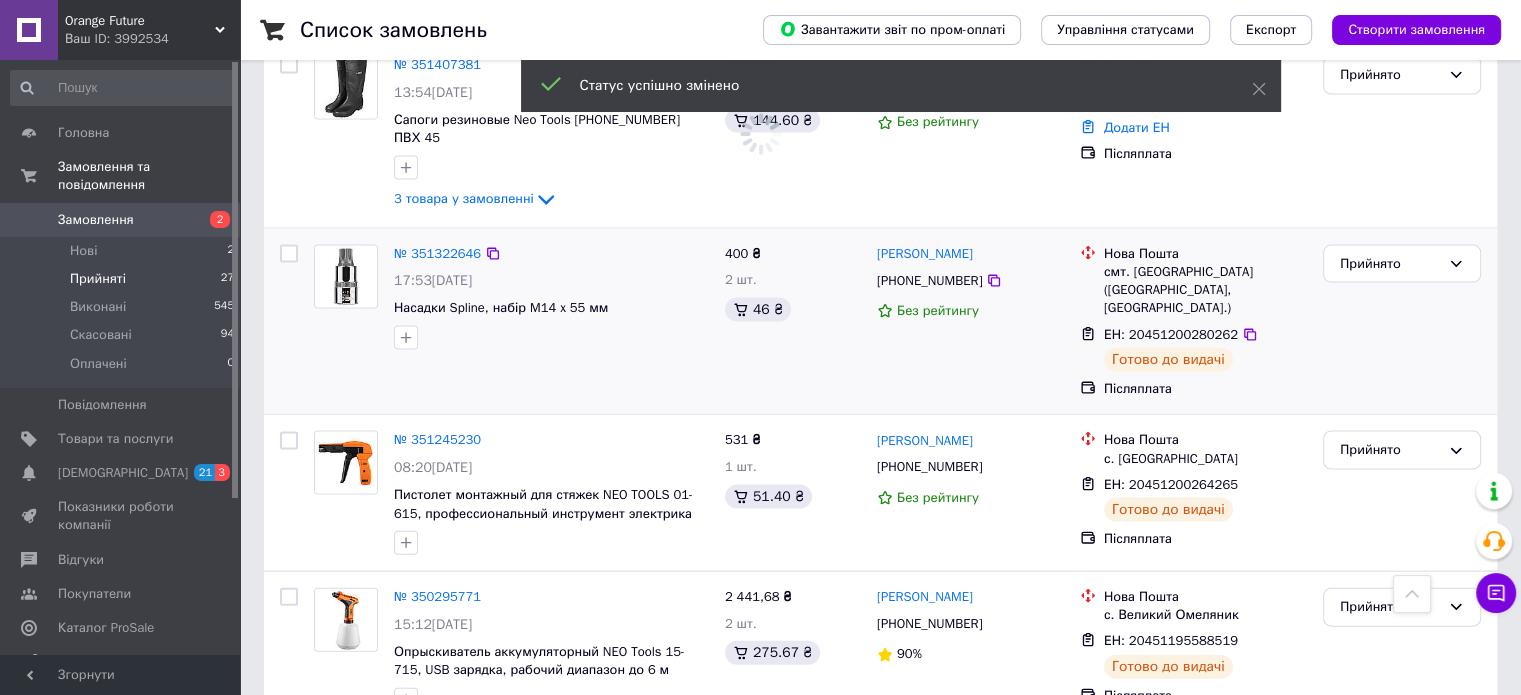 scroll, scrollTop: 4298, scrollLeft: 0, axis: vertical 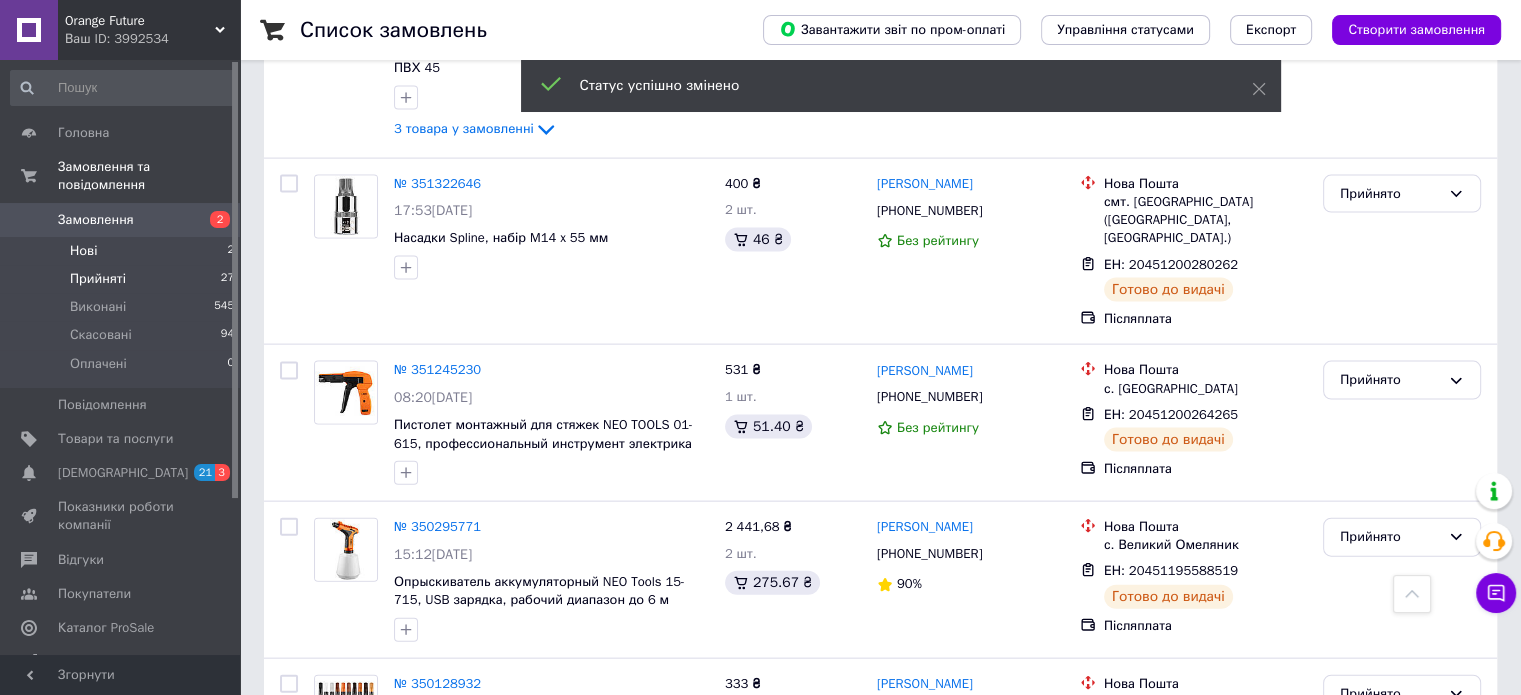 click on "Нові" at bounding box center [83, 251] 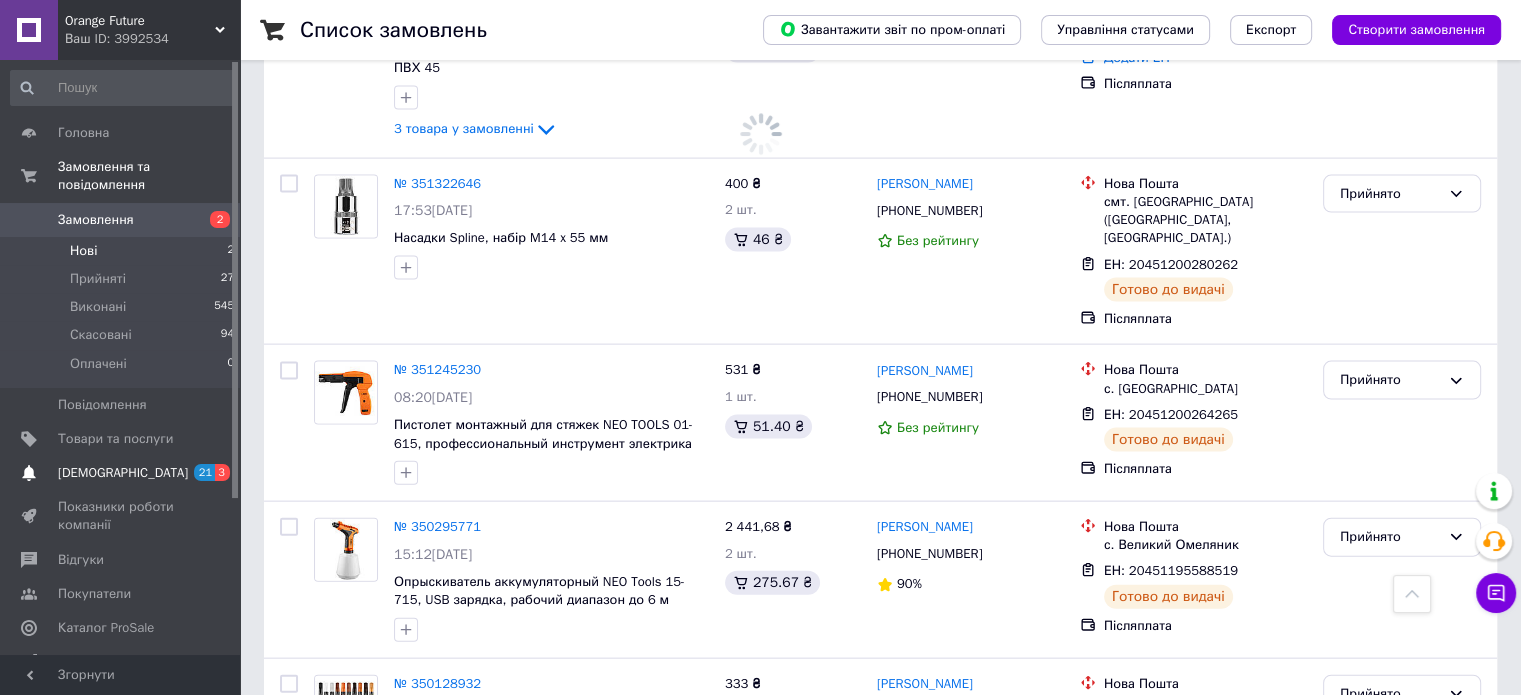 click on "[DEMOGRAPHIC_DATA]" at bounding box center (121, 473) 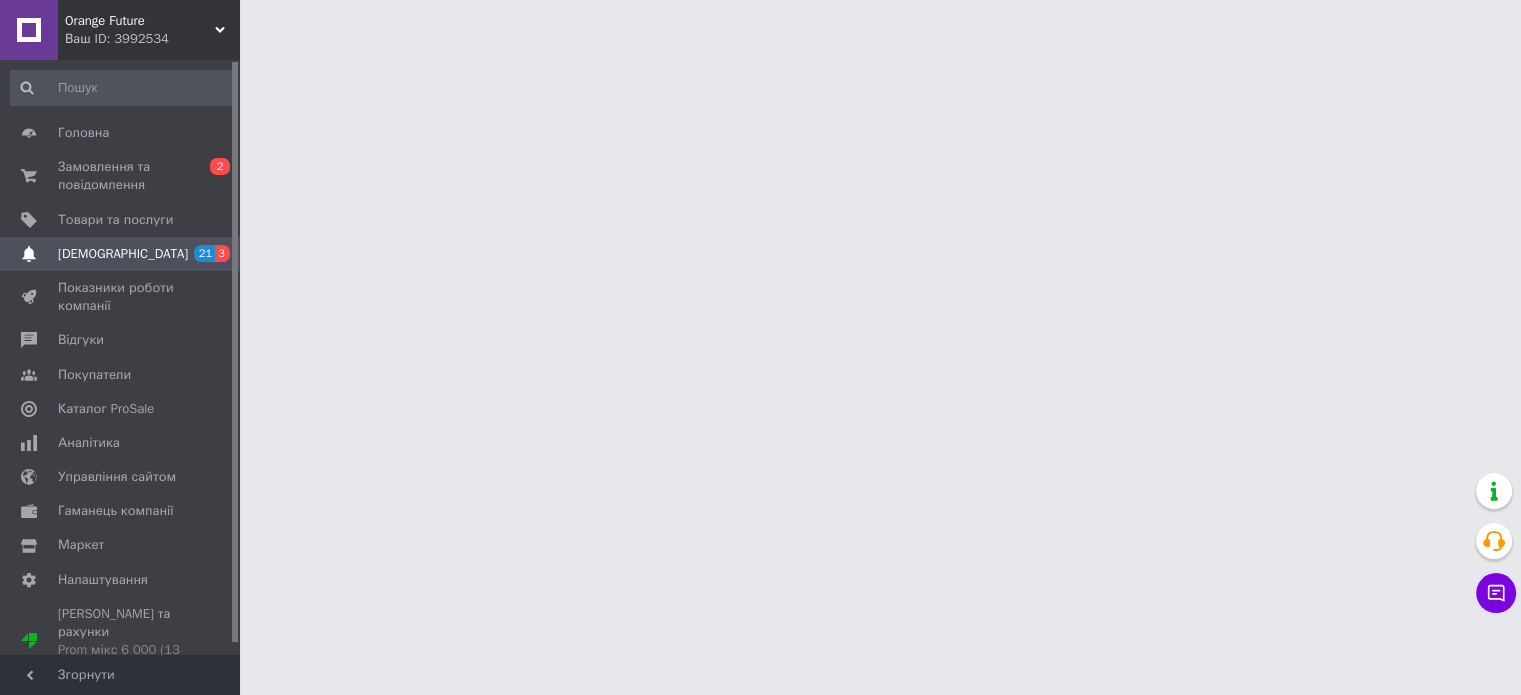 scroll, scrollTop: 0, scrollLeft: 0, axis: both 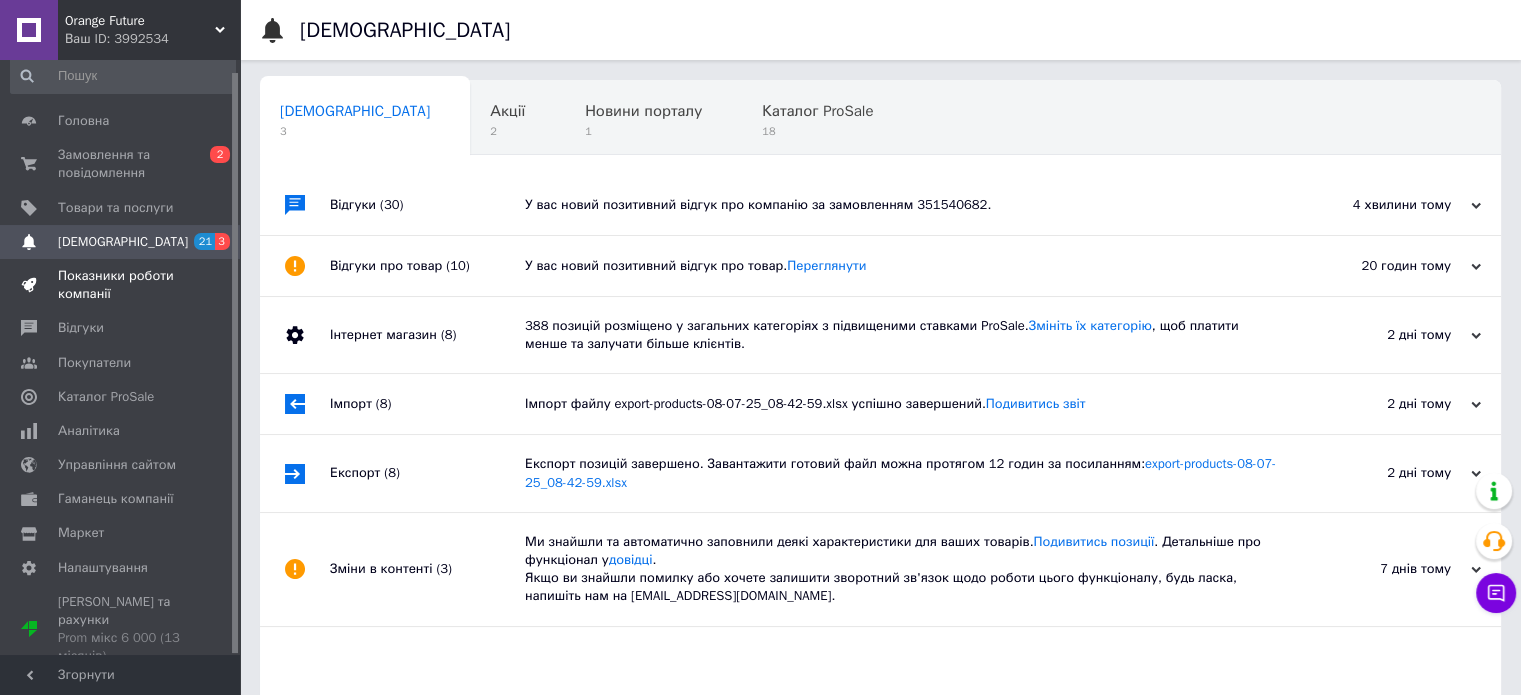 click on "Показники роботи компанії" at bounding box center [121, 285] 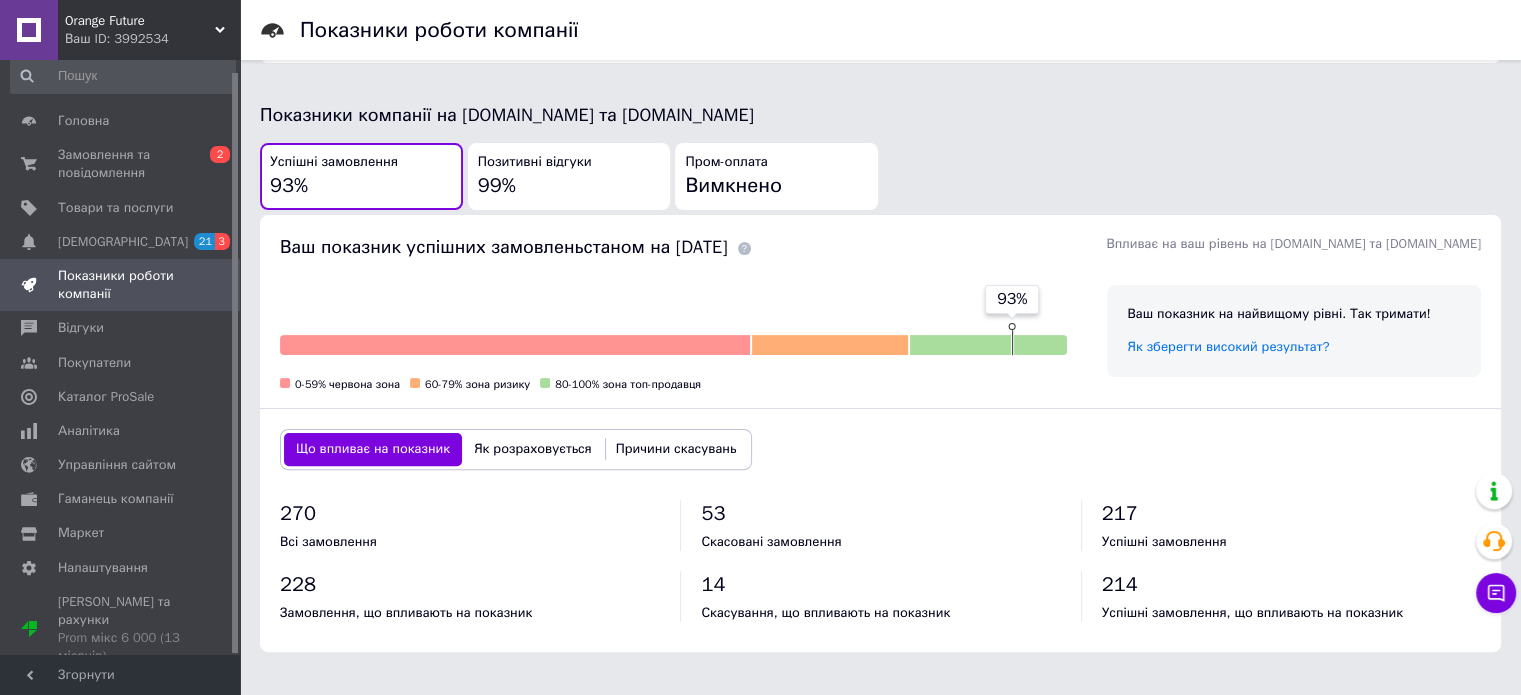 scroll, scrollTop: 700, scrollLeft: 0, axis: vertical 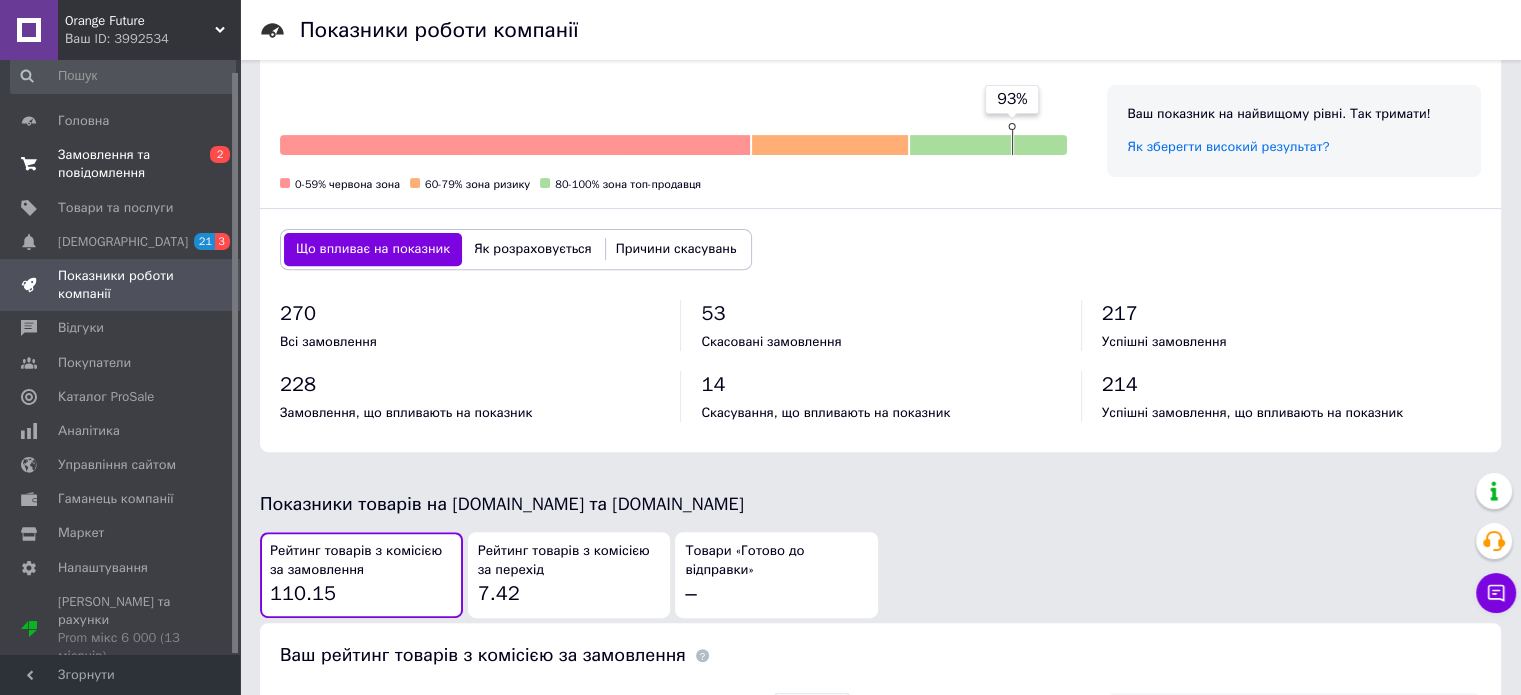 click on "Замовлення та повідомлення" at bounding box center [121, 164] 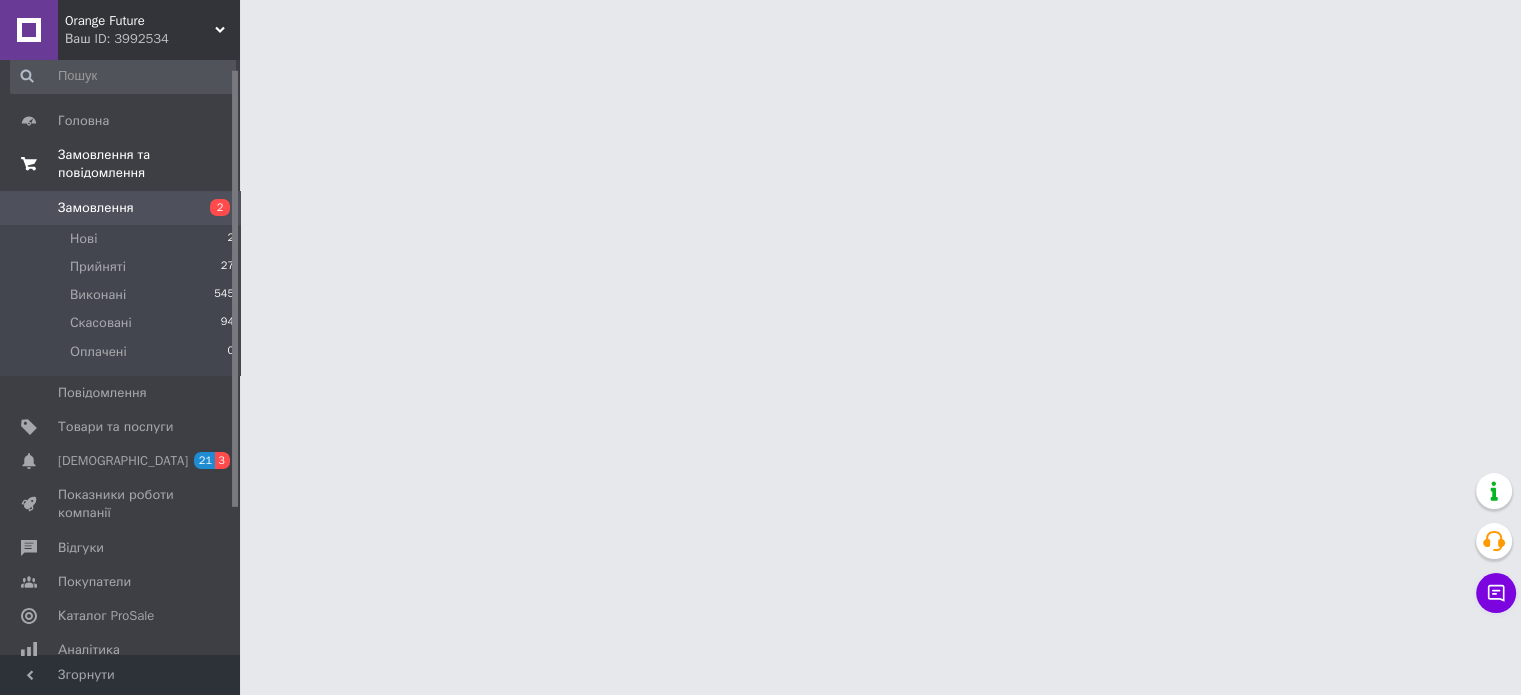 scroll, scrollTop: 0, scrollLeft: 0, axis: both 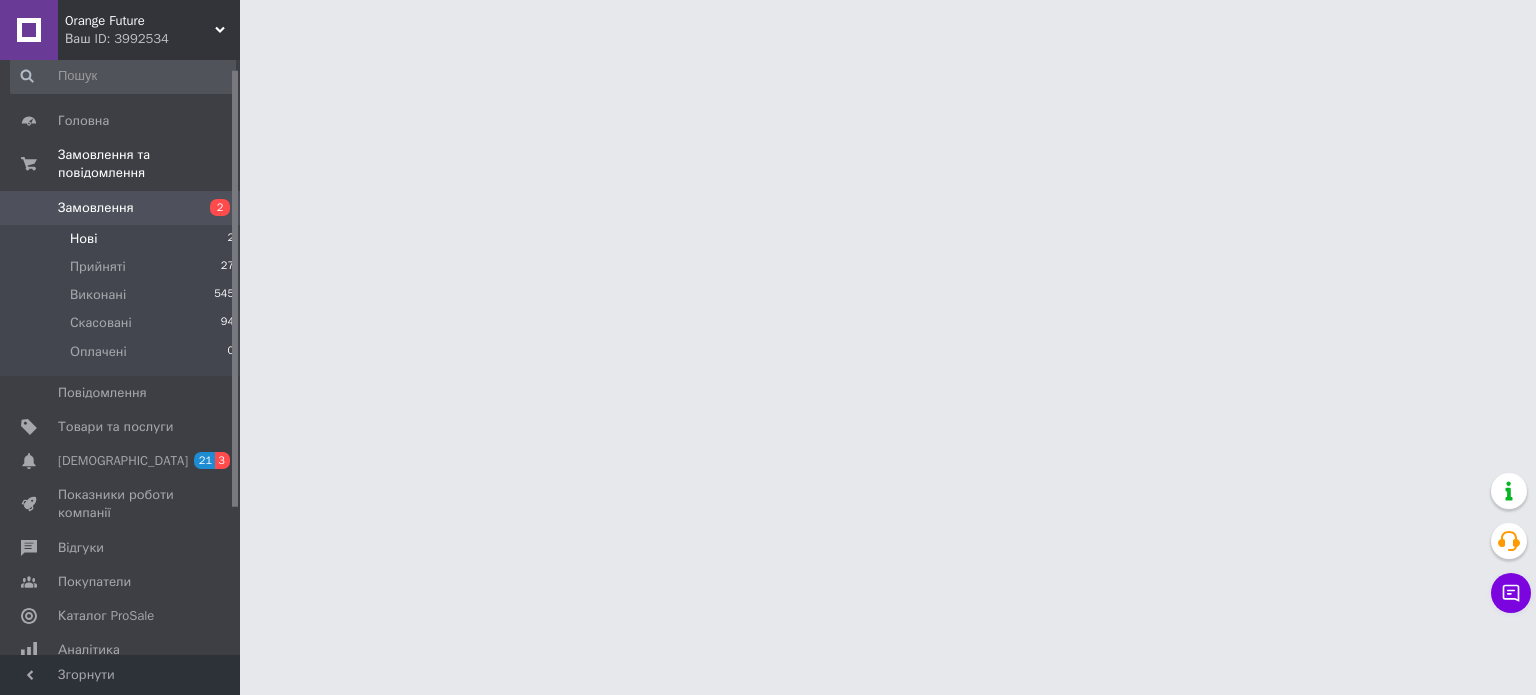 click on "Нові 2" at bounding box center [123, 239] 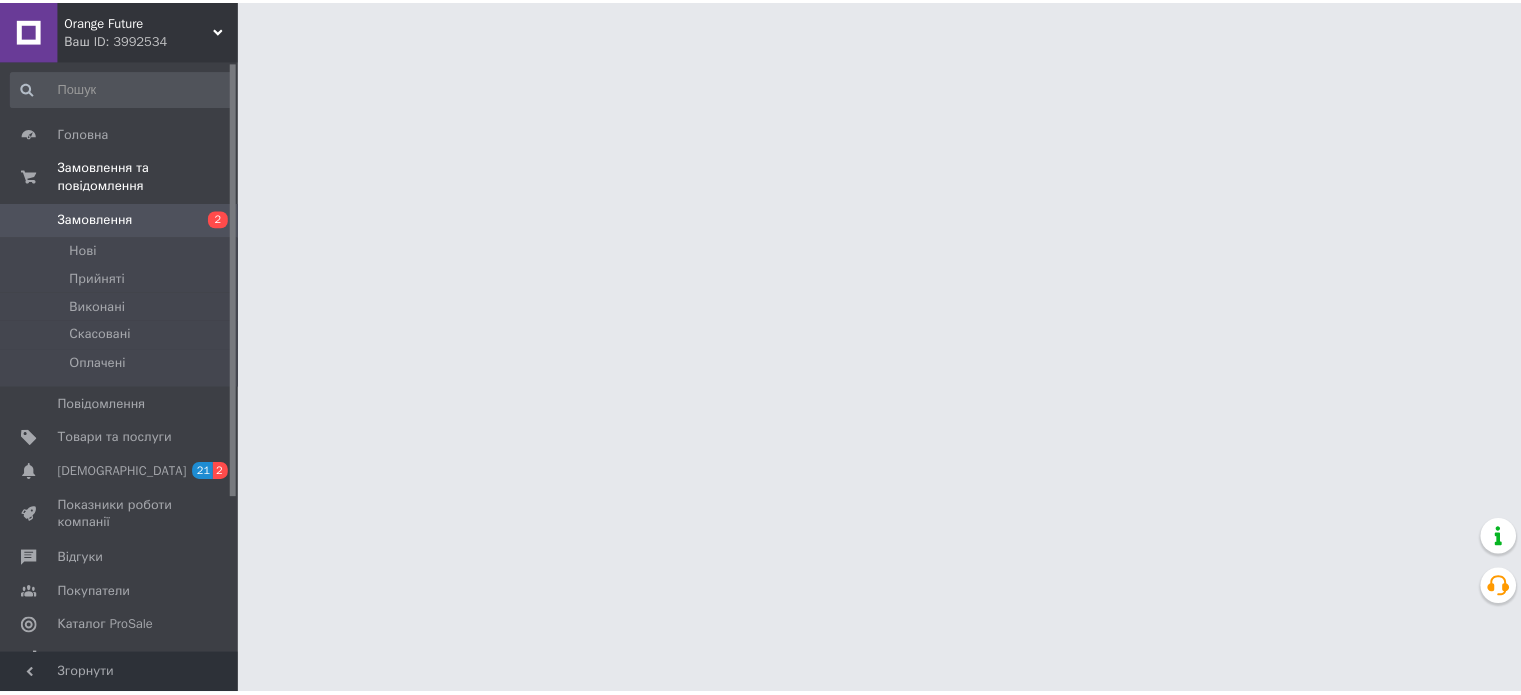 scroll, scrollTop: 0, scrollLeft: 0, axis: both 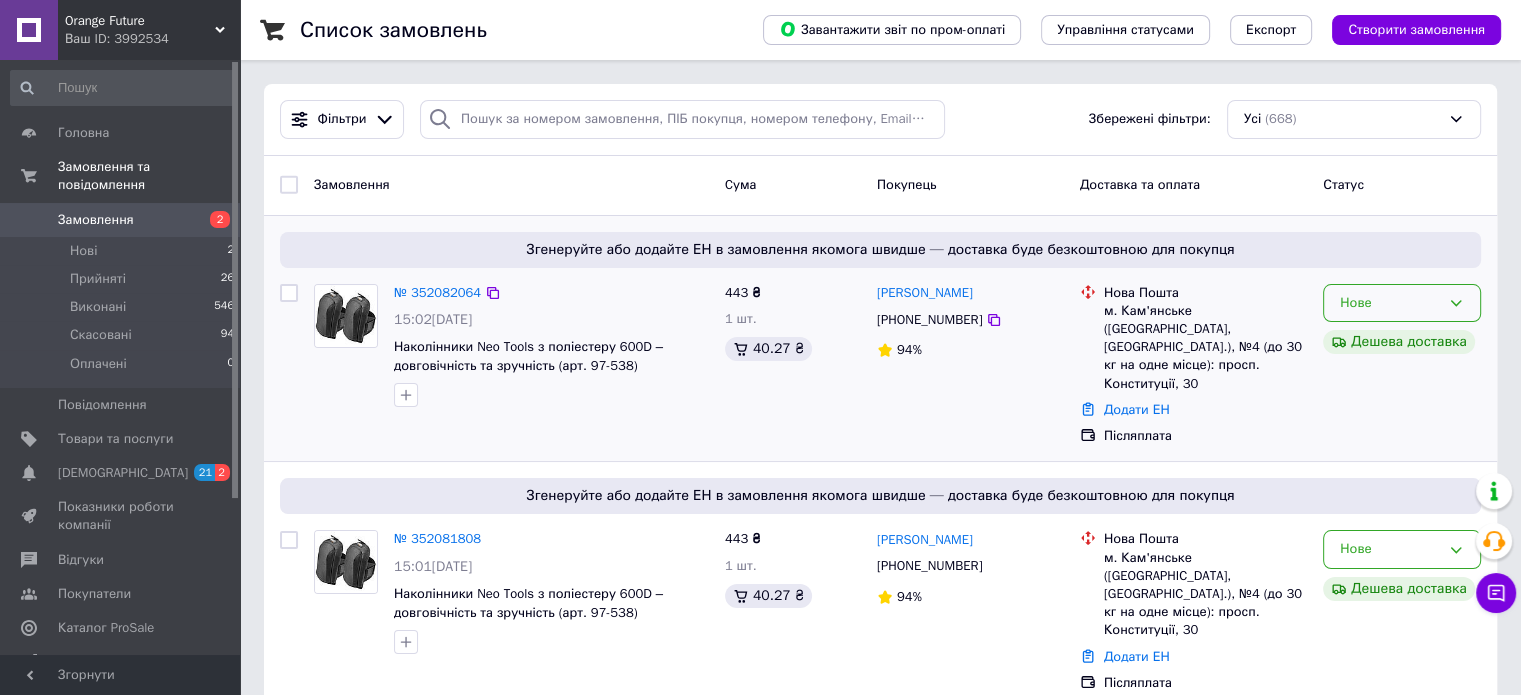 click on "Нове" at bounding box center [1390, 303] 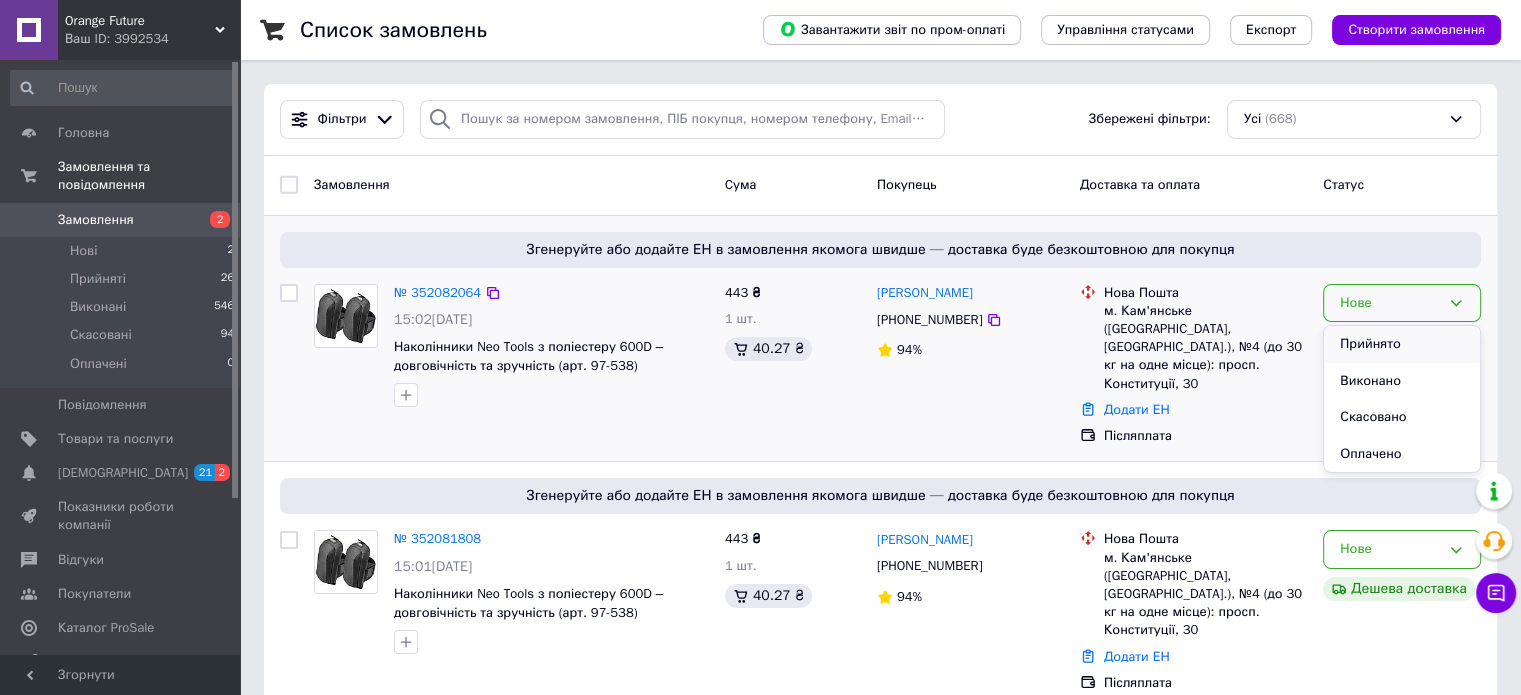 click on "Прийнято" at bounding box center [1402, 344] 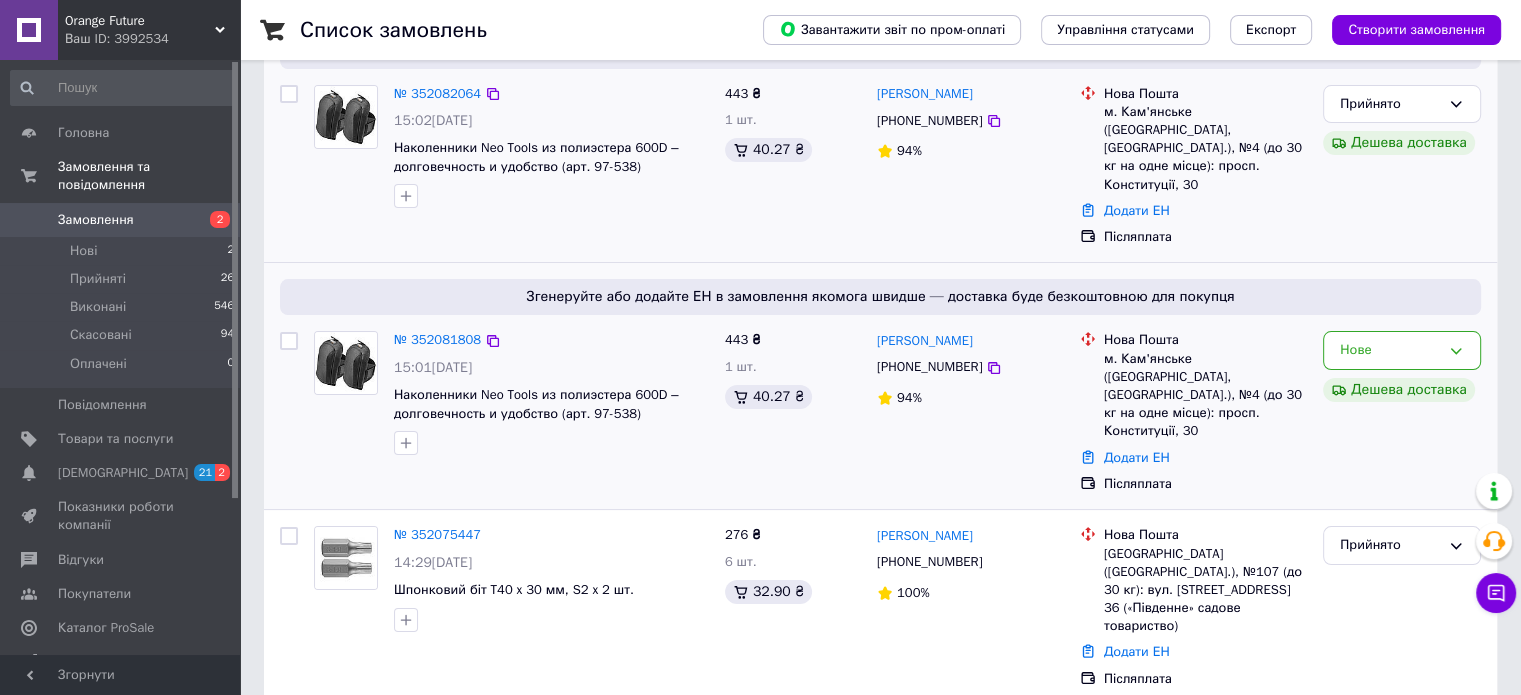 scroll, scrollTop: 200, scrollLeft: 0, axis: vertical 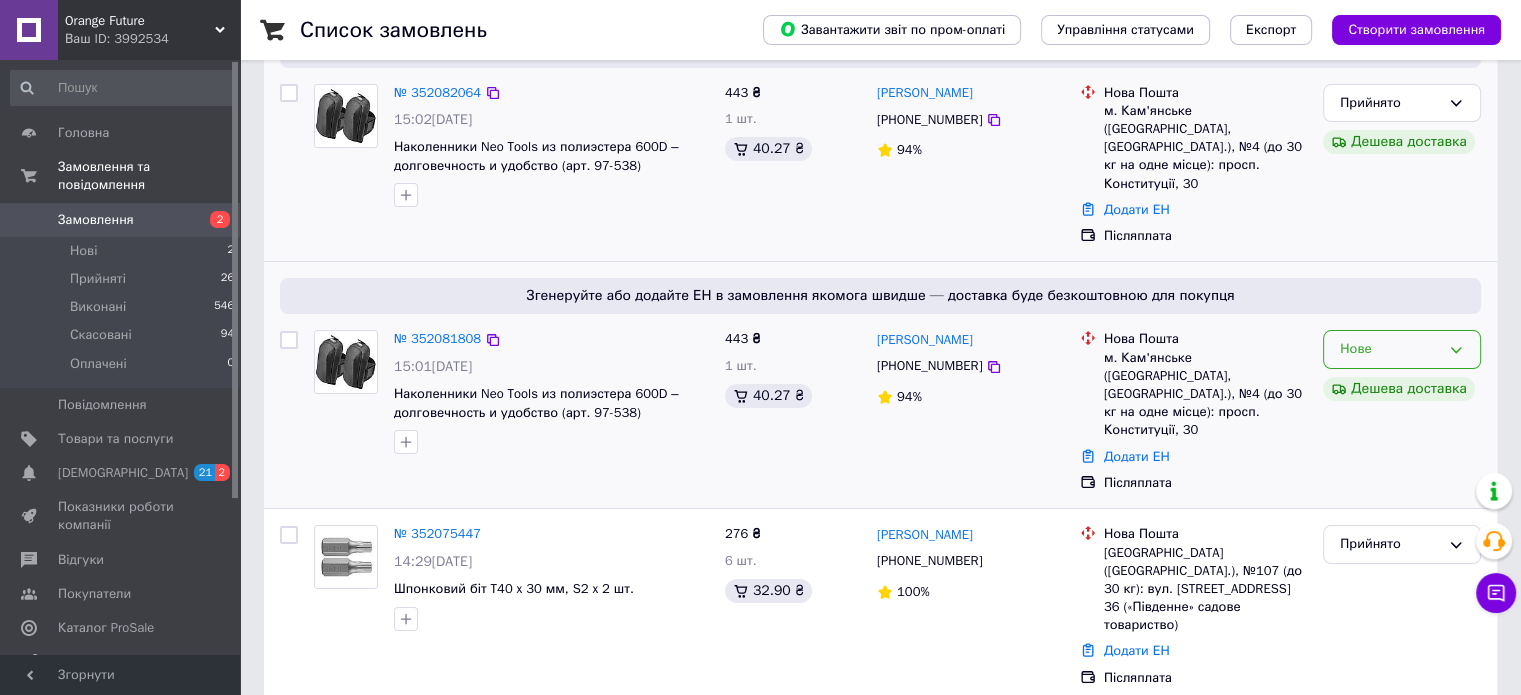 click on "Нове" at bounding box center (1390, 349) 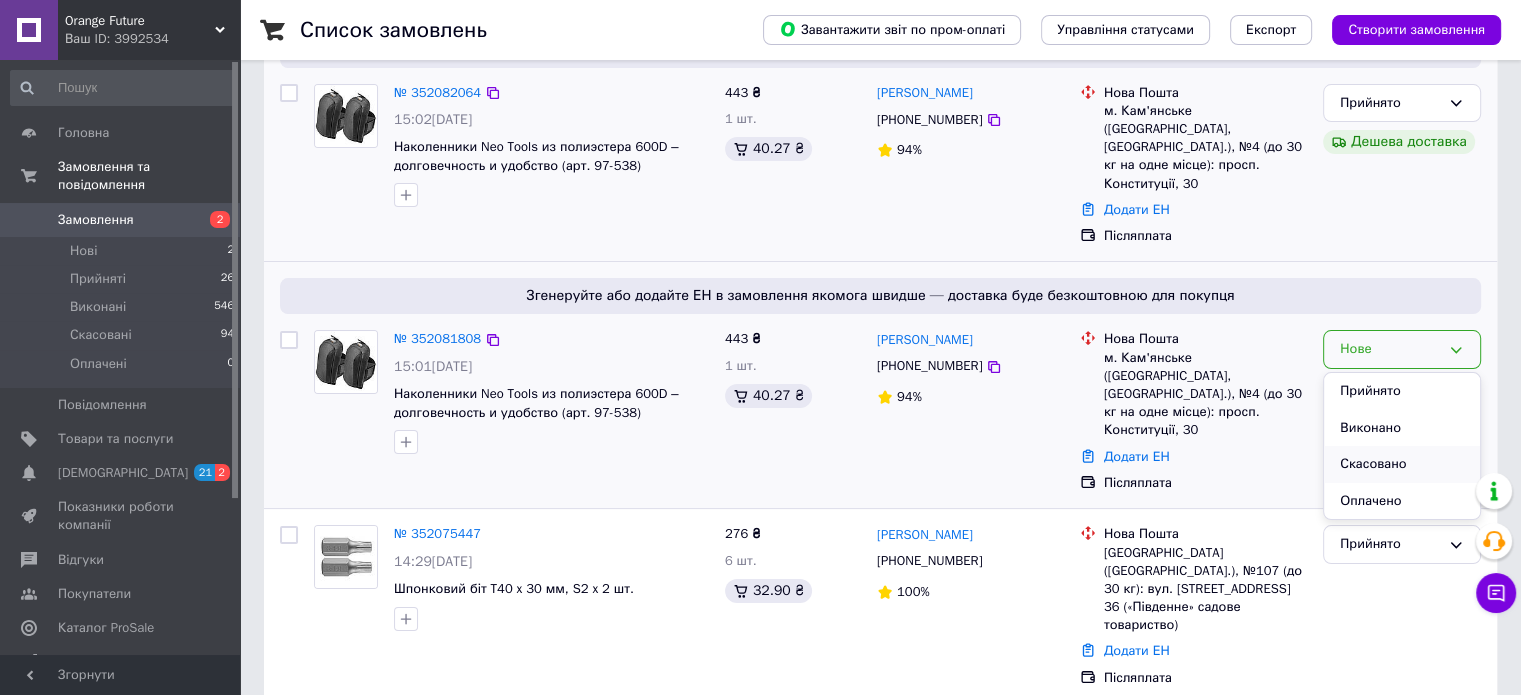 click on "Скасовано" at bounding box center [1402, 464] 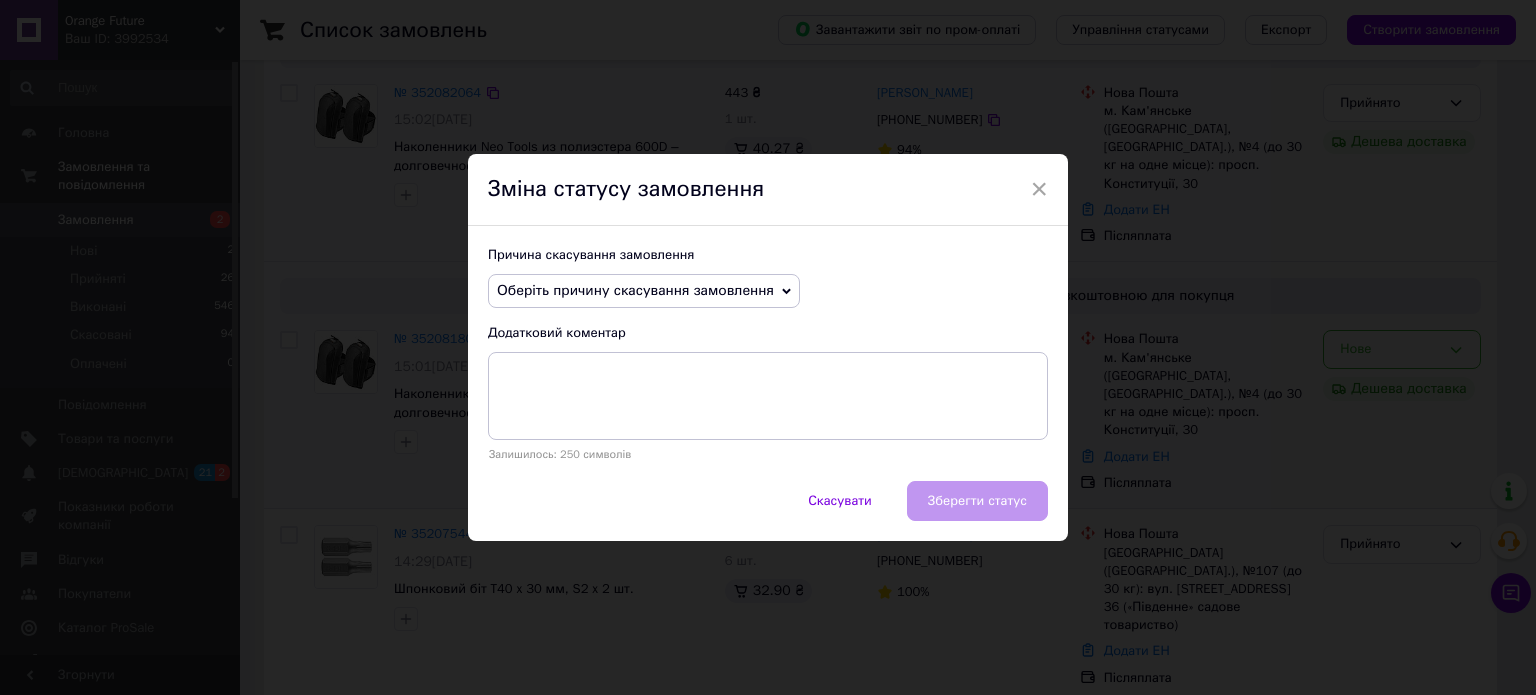 click on "Оберіть причину скасування замовлення" at bounding box center [635, 290] 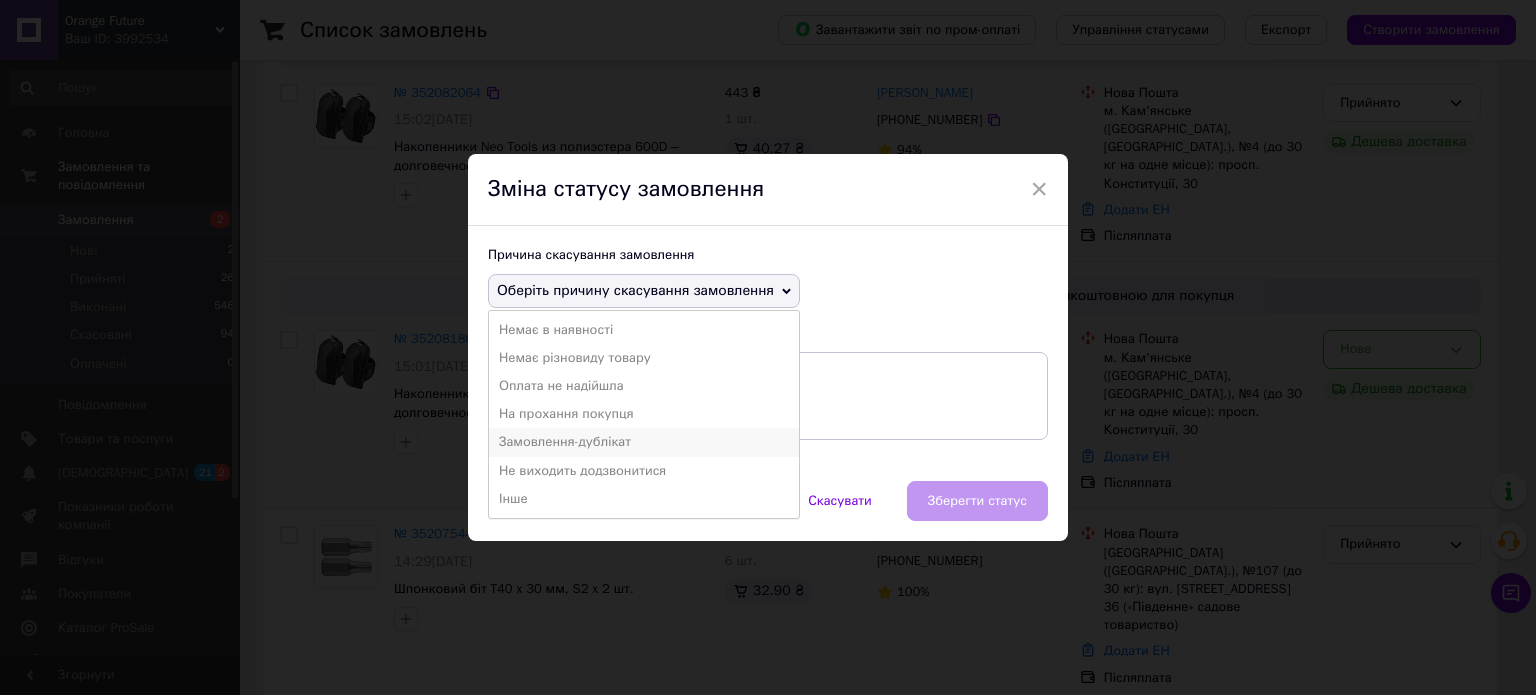 click on "Замовлення-дублікат" at bounding box center (644, 442) 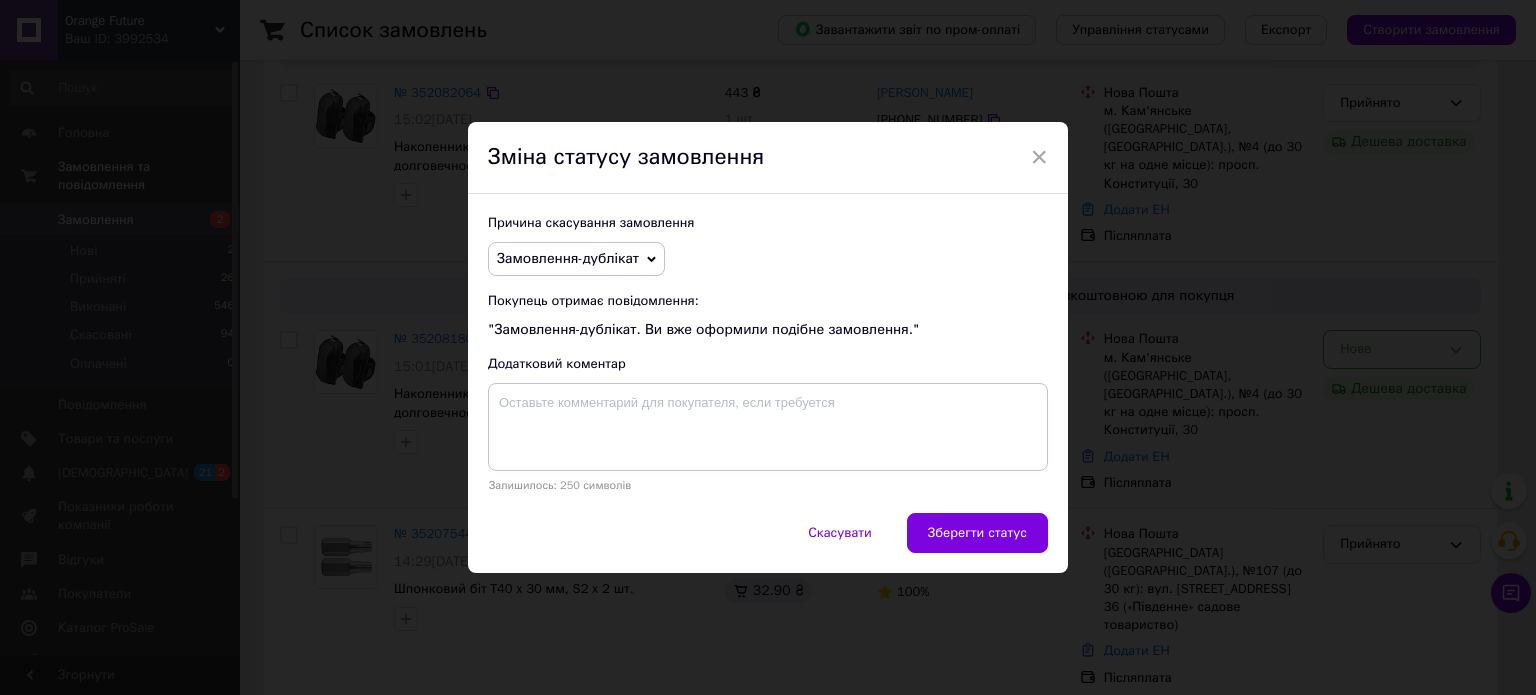 click on "Зберегти статус" at bounding box center (977, 533) 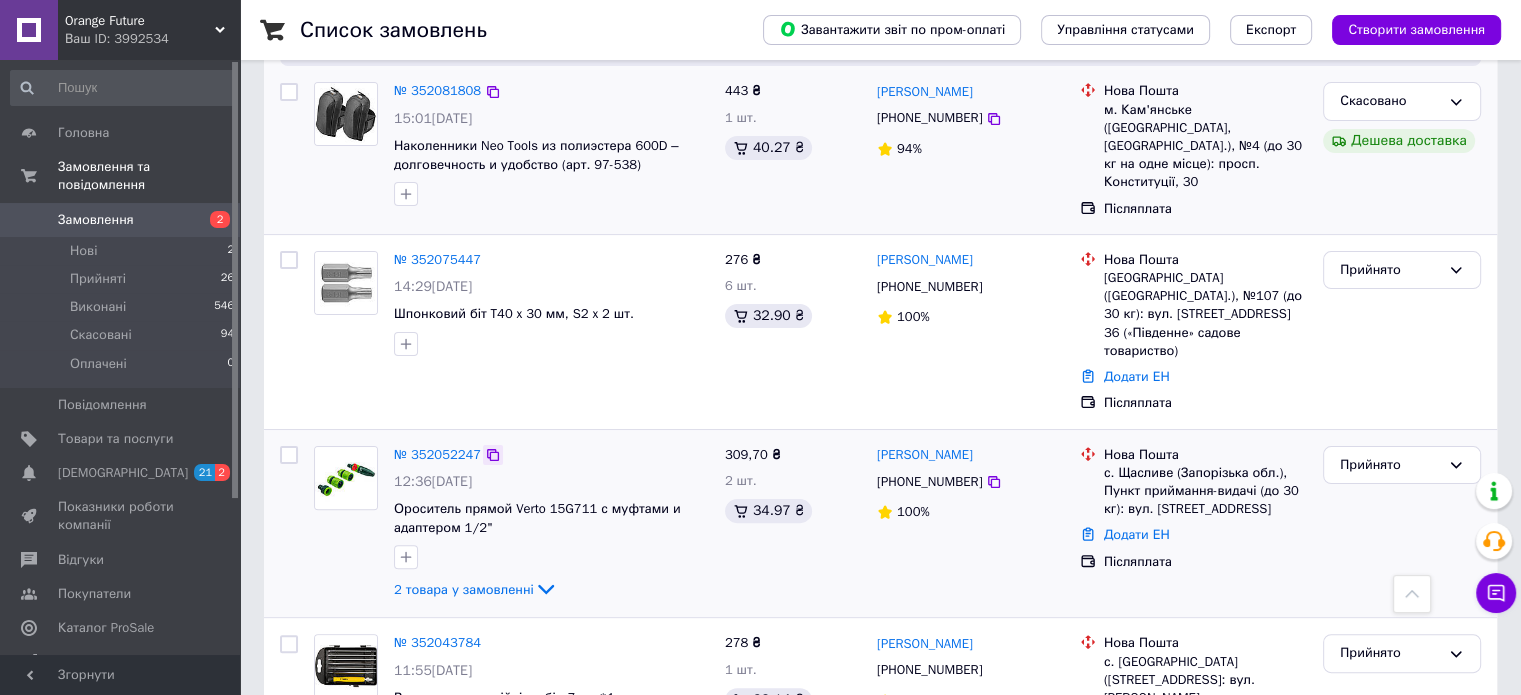 scroll, scrollTop: 400, scrollLeft: 0, axis: vertical 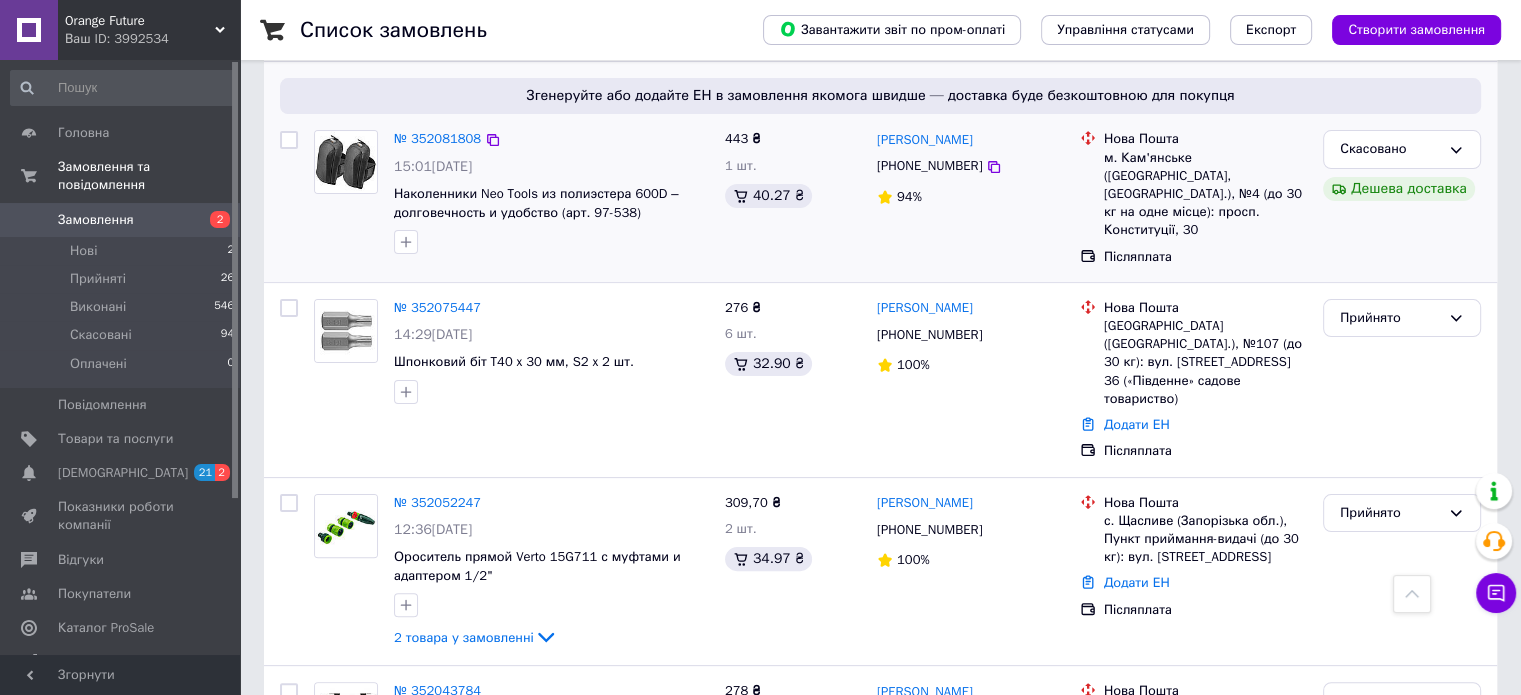 click on "№ 352075447" at bounding box center [437, 307] 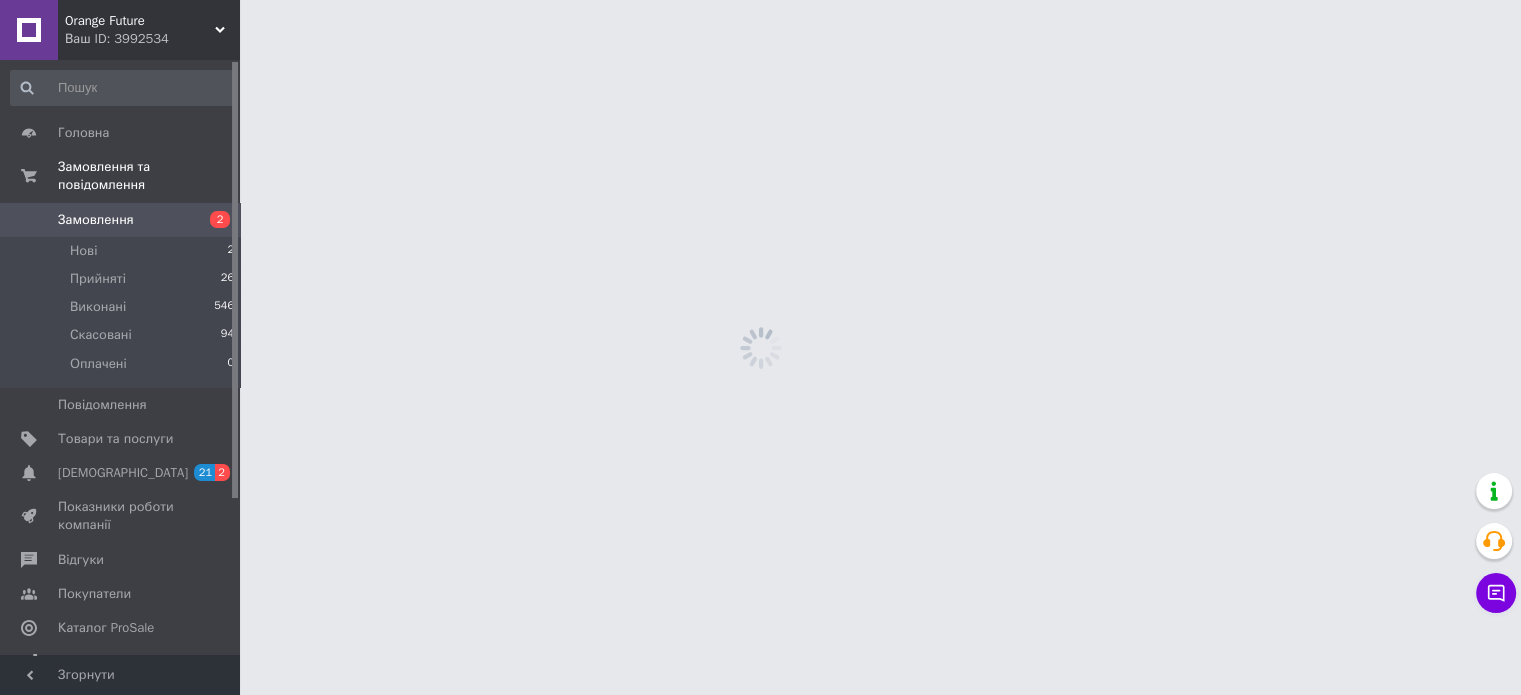 scroll, scrollTop: 0, scrollLeft: 0, axis: both 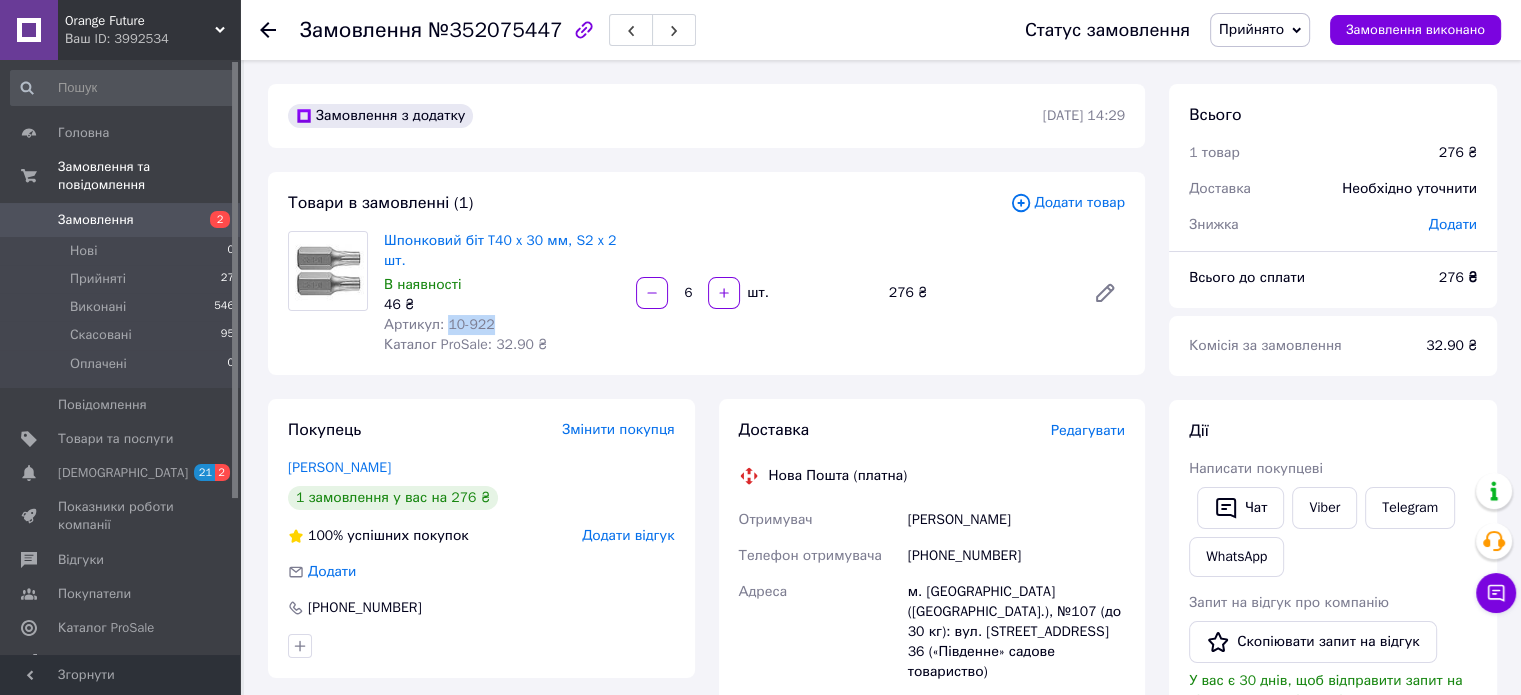 drag, startPoint x: 447, startPoint y: 323, endPoint x: 501, endPoint y: 326, distance: 54.08327 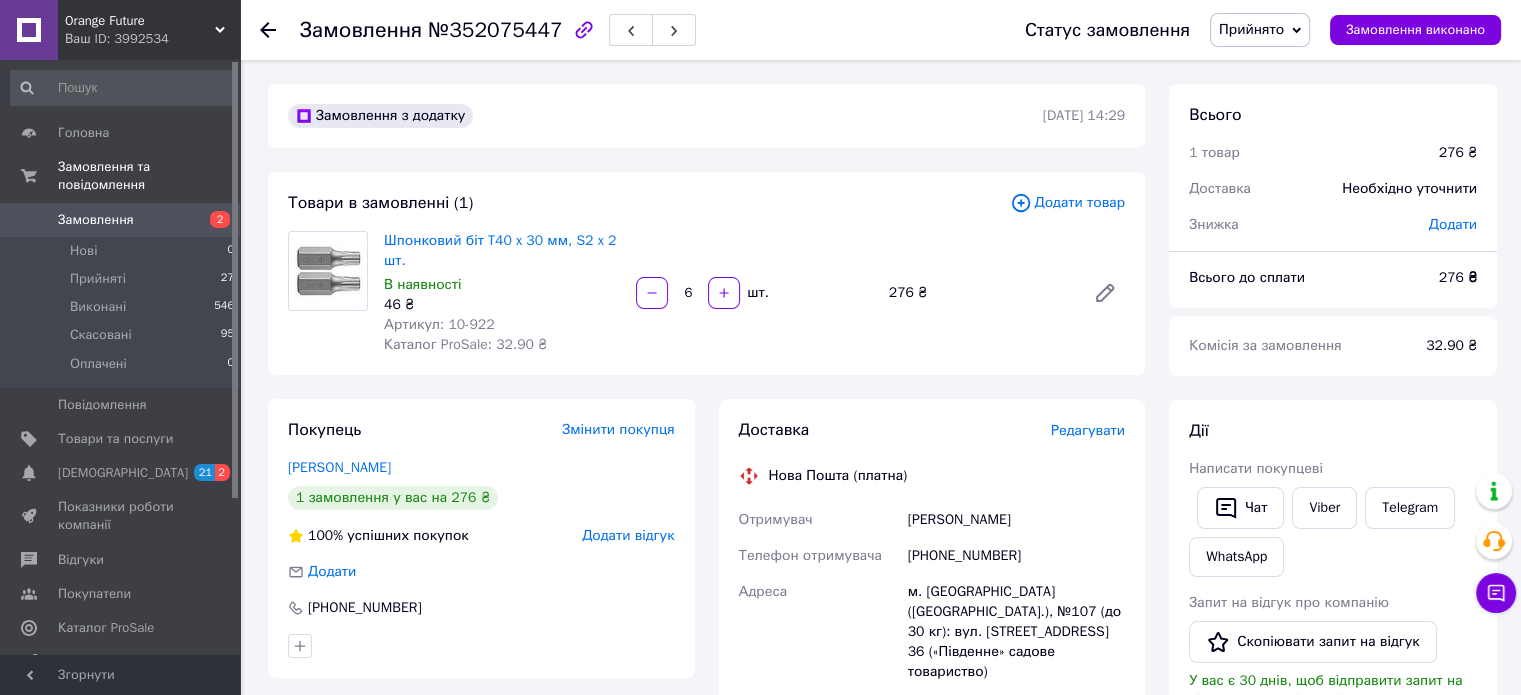 click 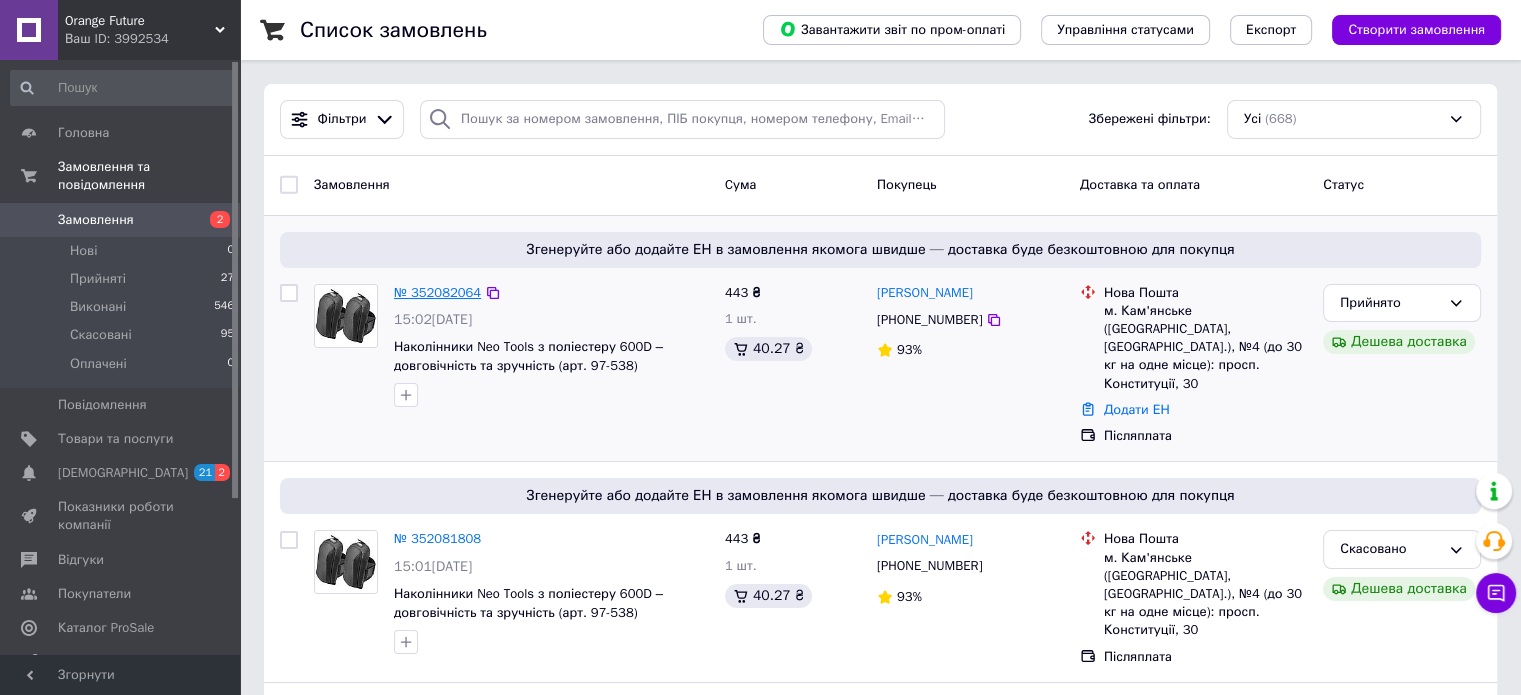 click on "№ 352082064" at bounding box center (437, 292) 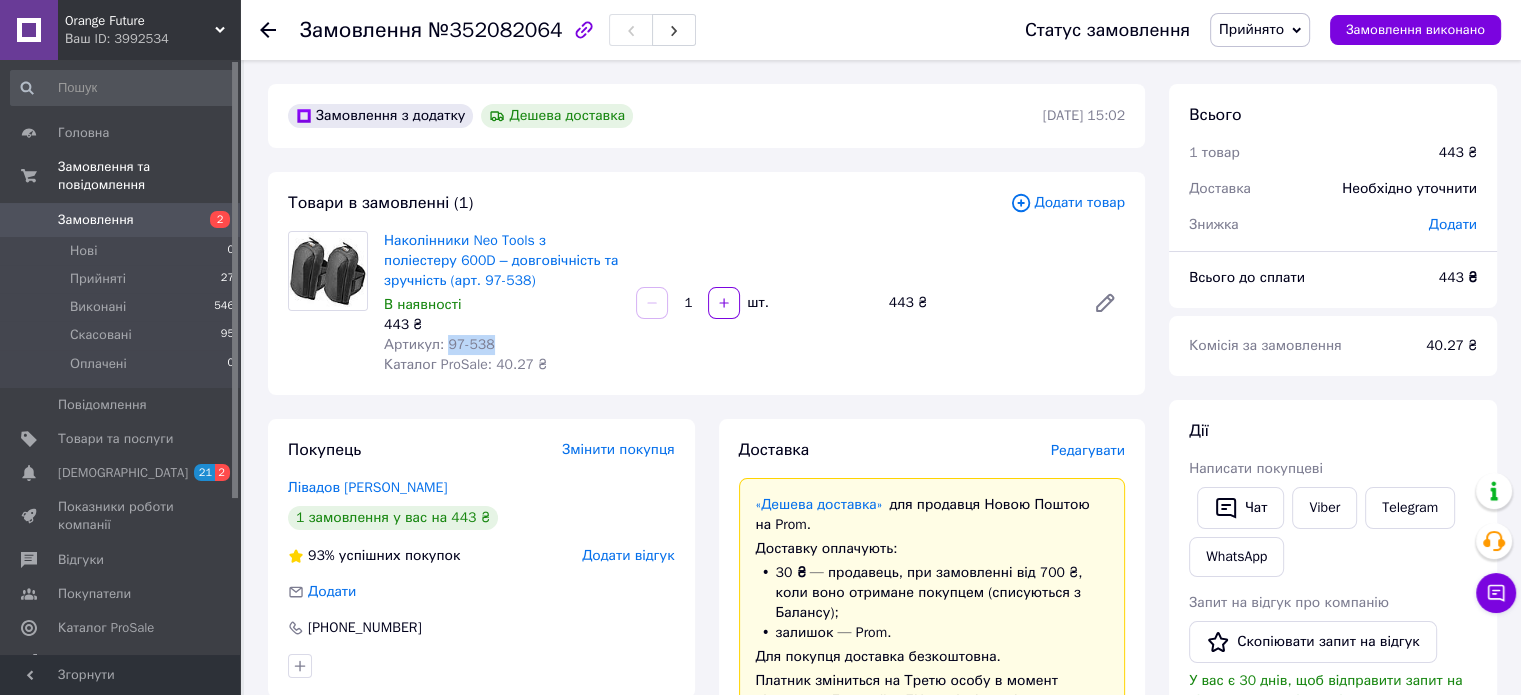 drag, startPoint x: 441, startPoint y: 337, endPoint x: 508, endPoint y: 342, distance: 67.18631 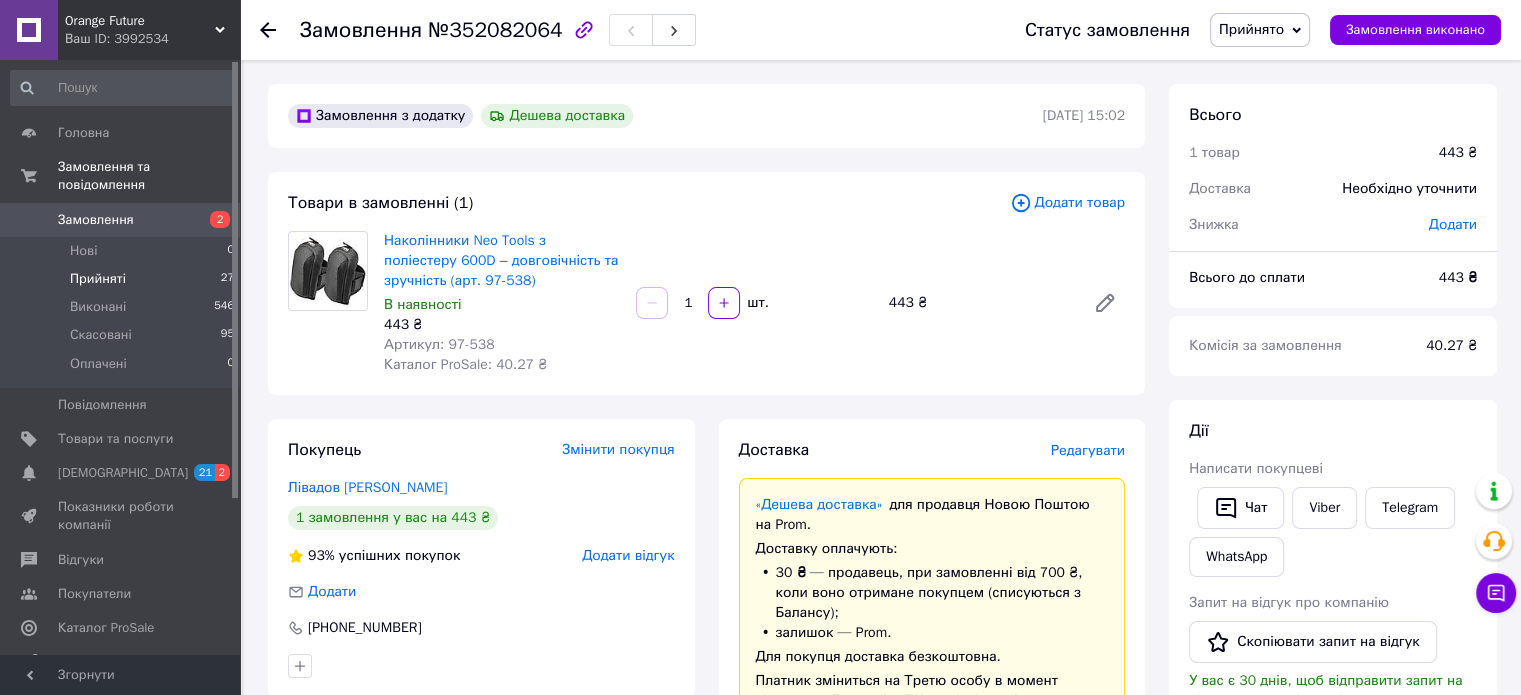 click on "Прийняті 27" at bounding box center [123, 279] 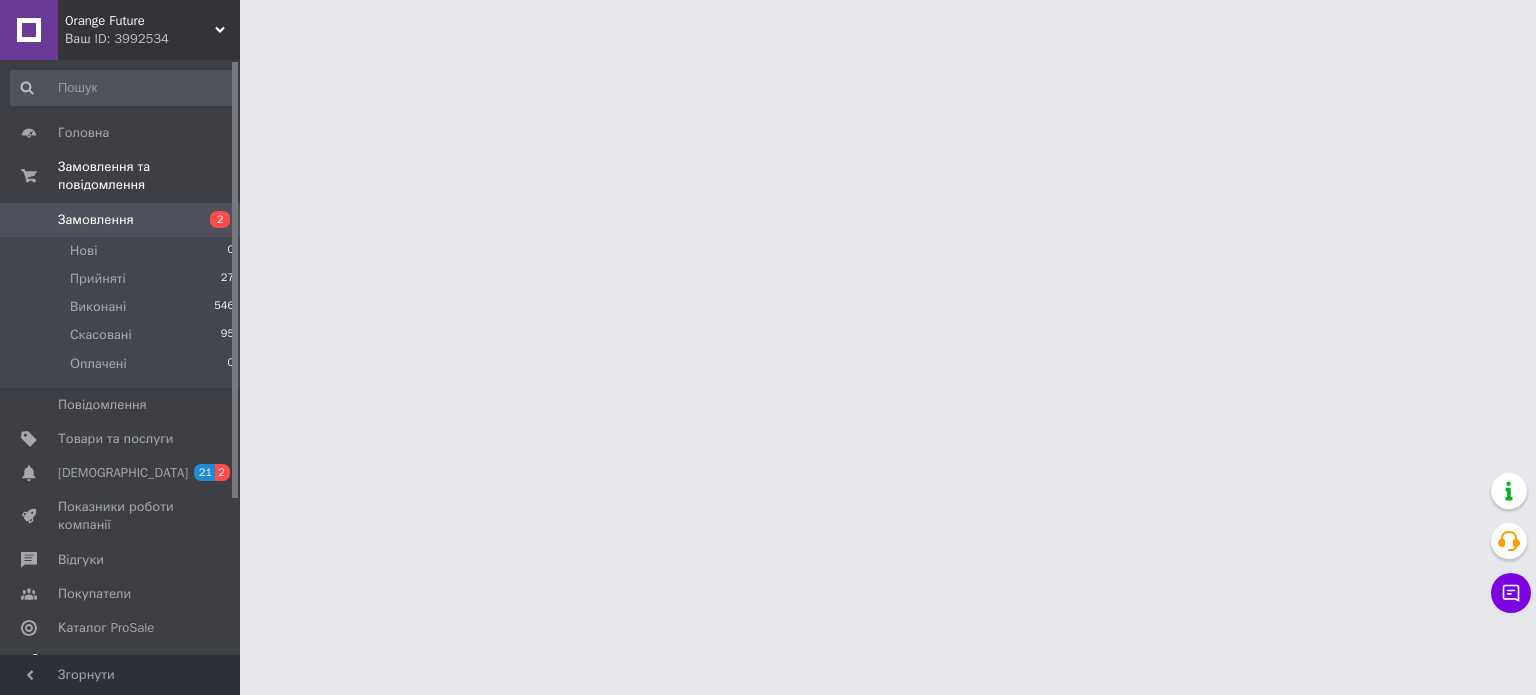 click on "[DEMOGRAPHIC_DATA]" at bounding box center [123, 473] 